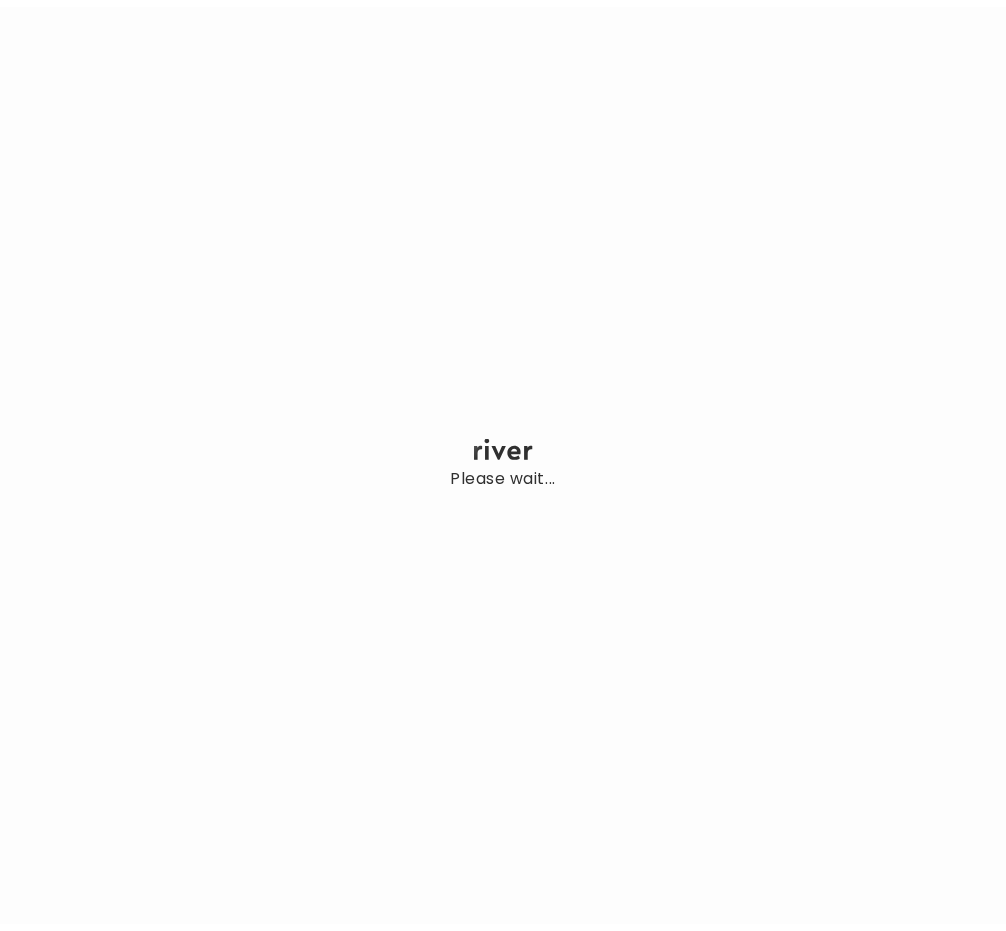 scroll, scrollTop: 0, scrollLeft: 0, axis: both 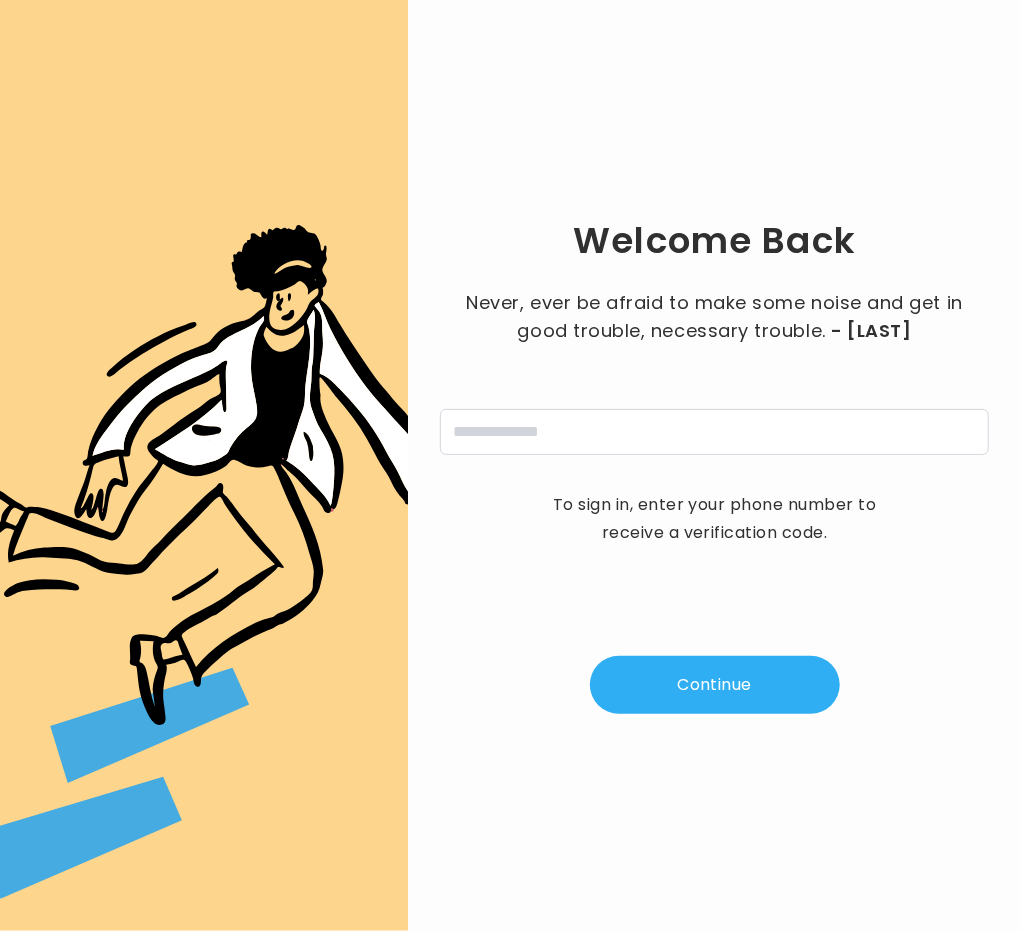 drag, startPoint x: 0, startPoint y: 0, endPoint x: 112, endPoint y: 421, distance: 435.6432 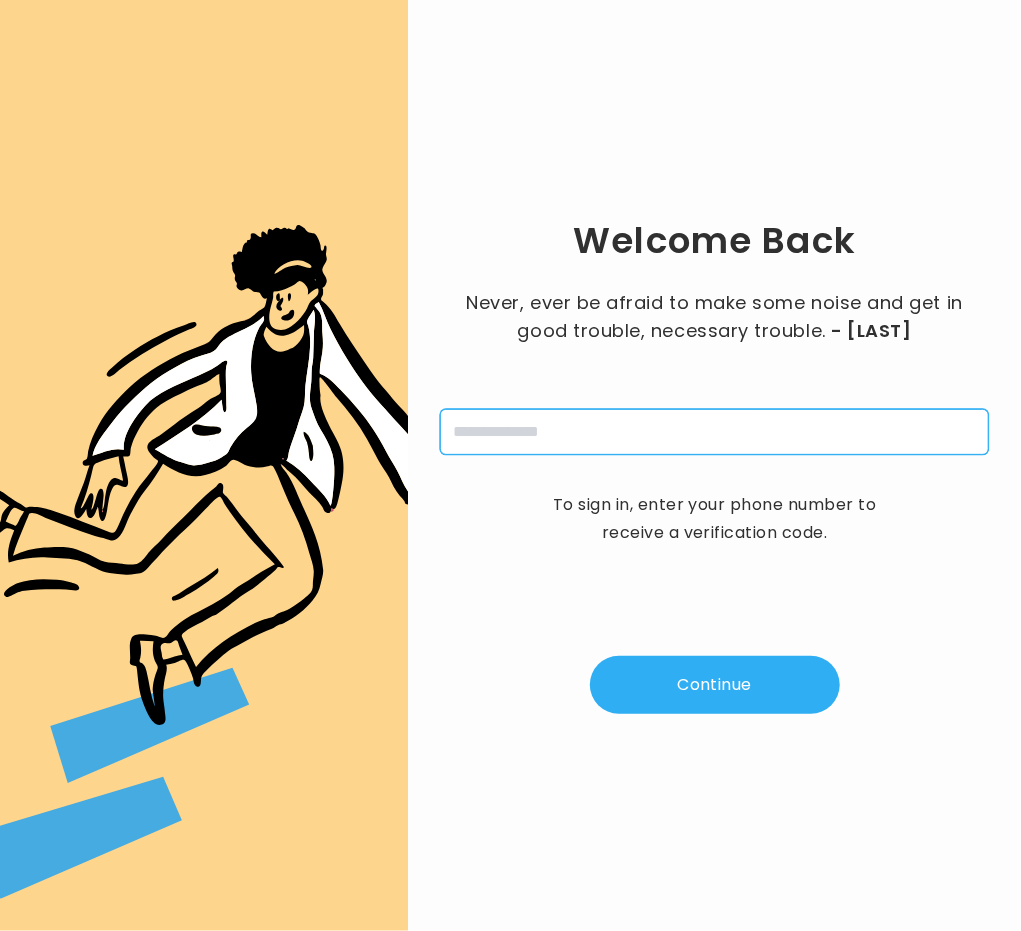 click at bounding box center (714, 432) 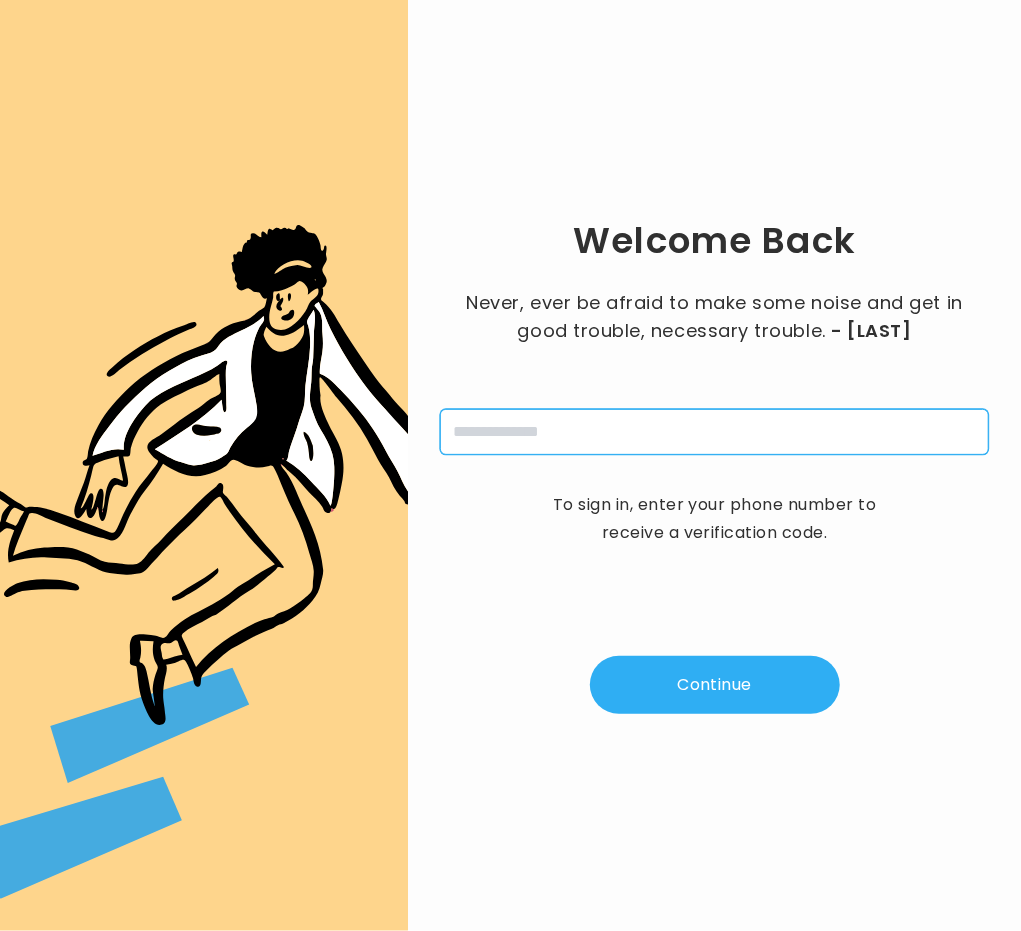 type on "**********" 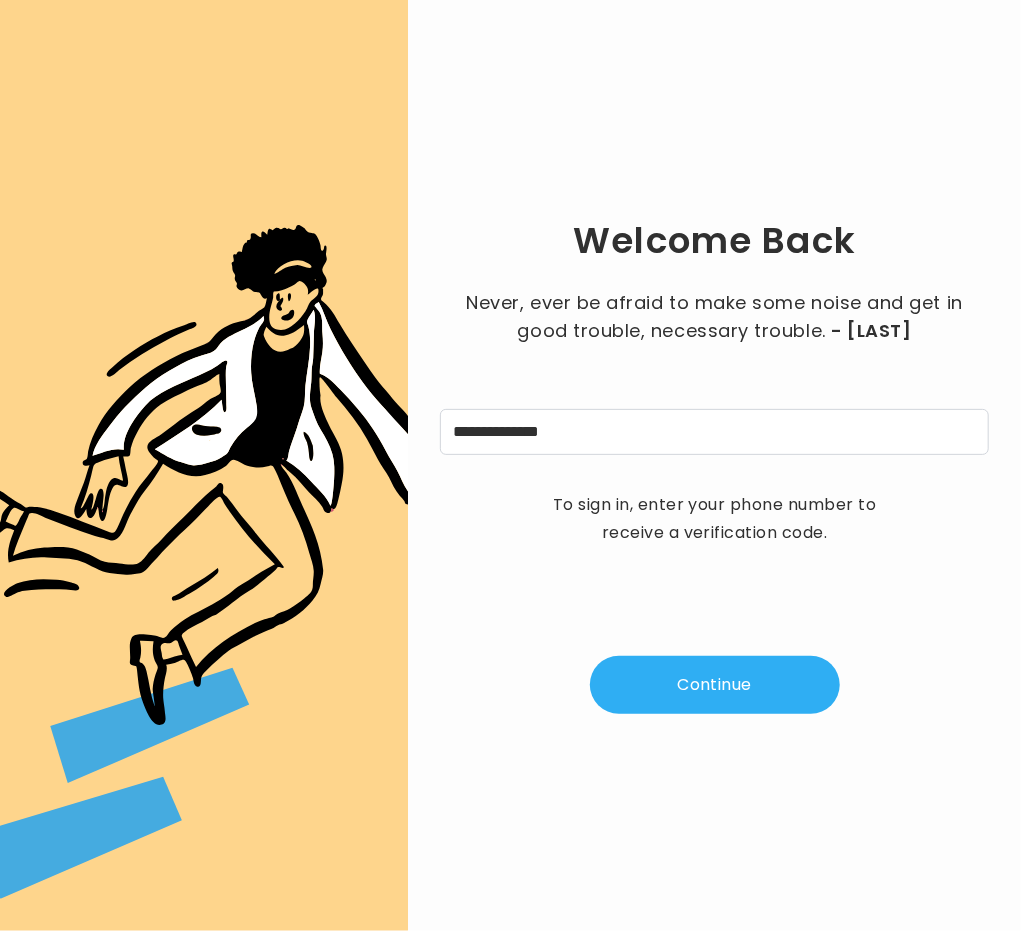 click on "Continue" at bounding box center (715, 685) 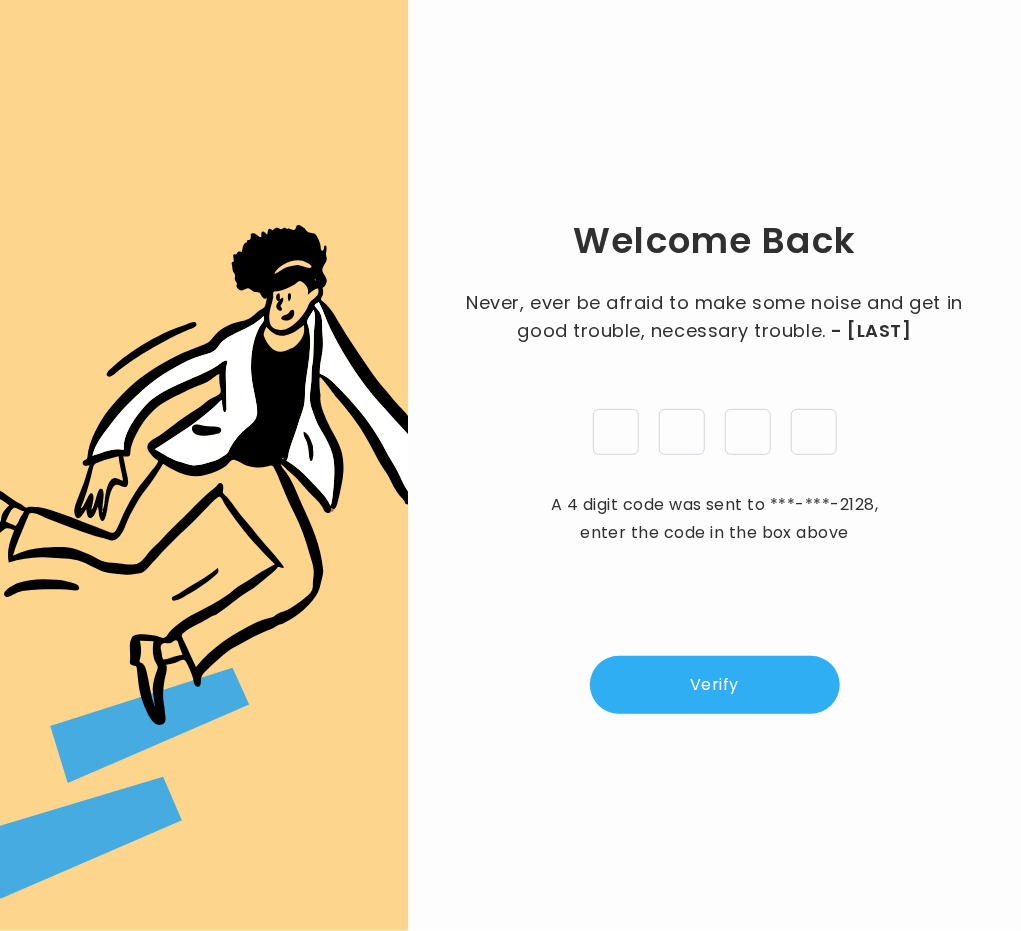 click on "Verify" at bounding box center (715, 685) 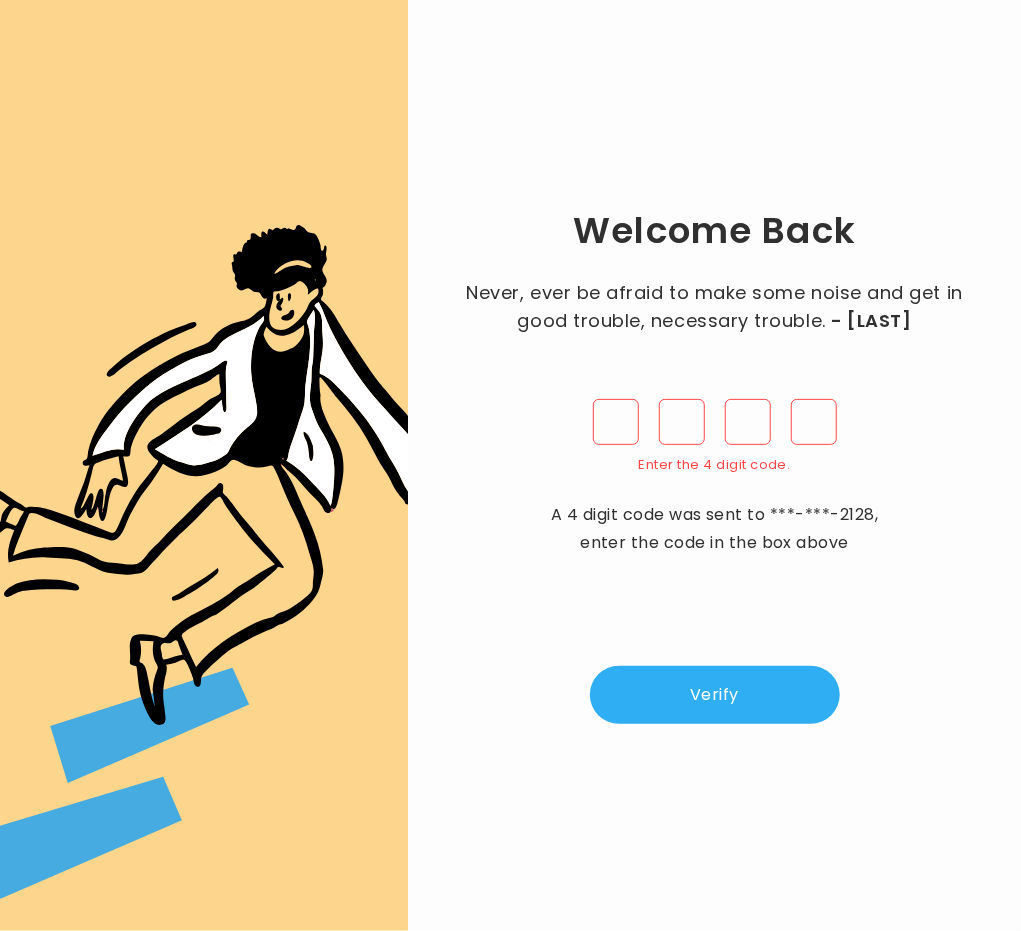 click on "Never, ever be afraid to make some noise and get in good trouble, necessary trouble. - [LAST] Enter the 4 digit code." at bounding box center (714, 372) 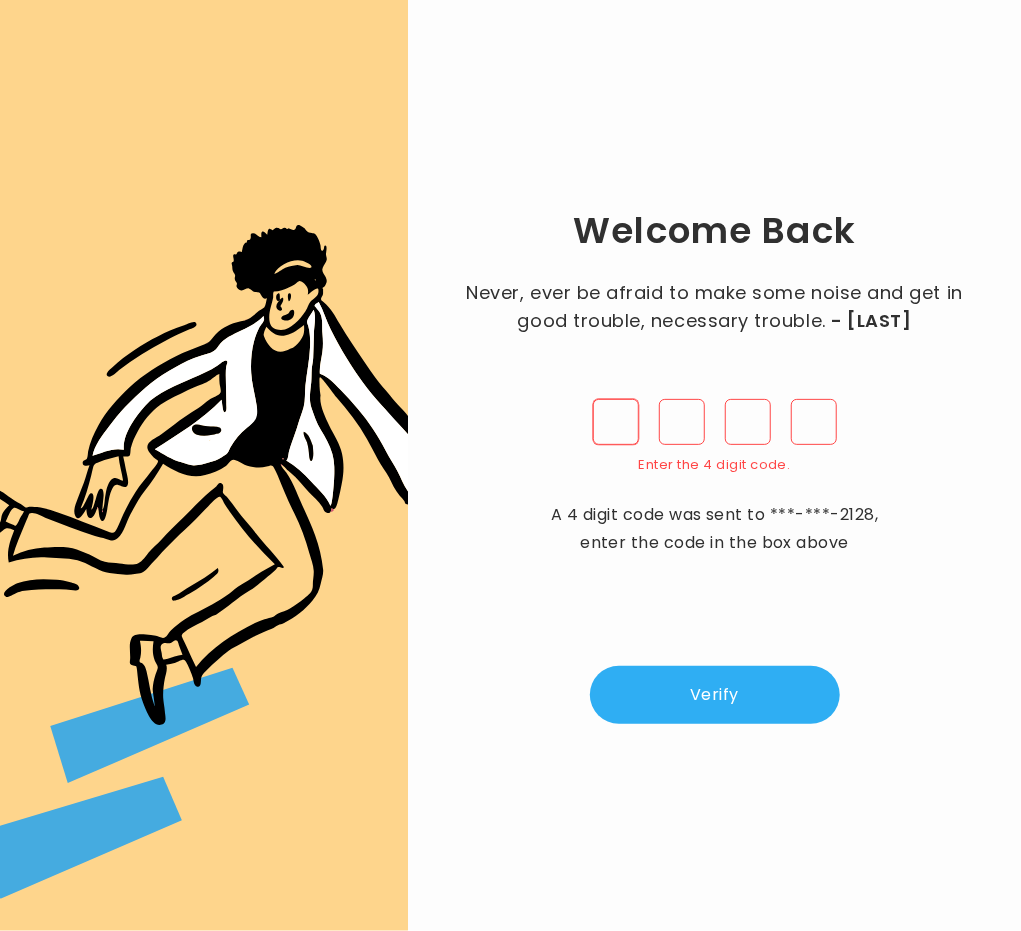 click at bounding box center (616, 422) 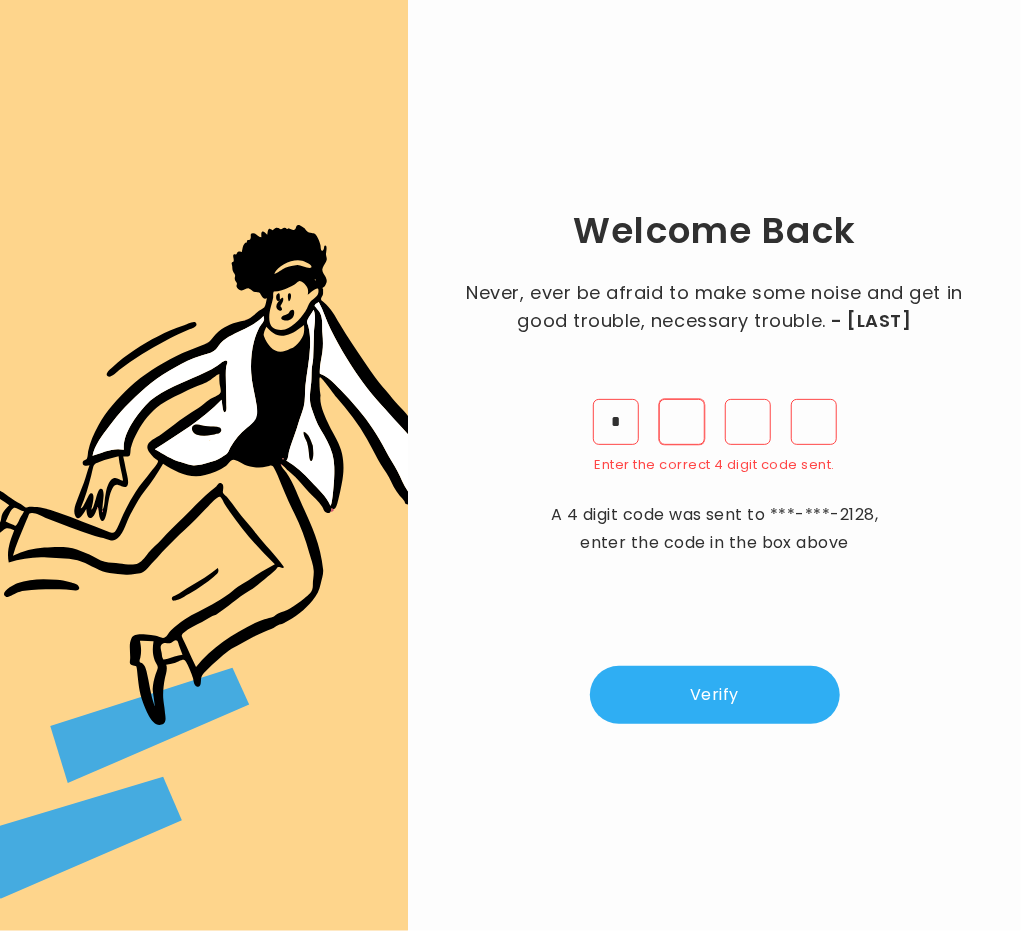 type on "*" 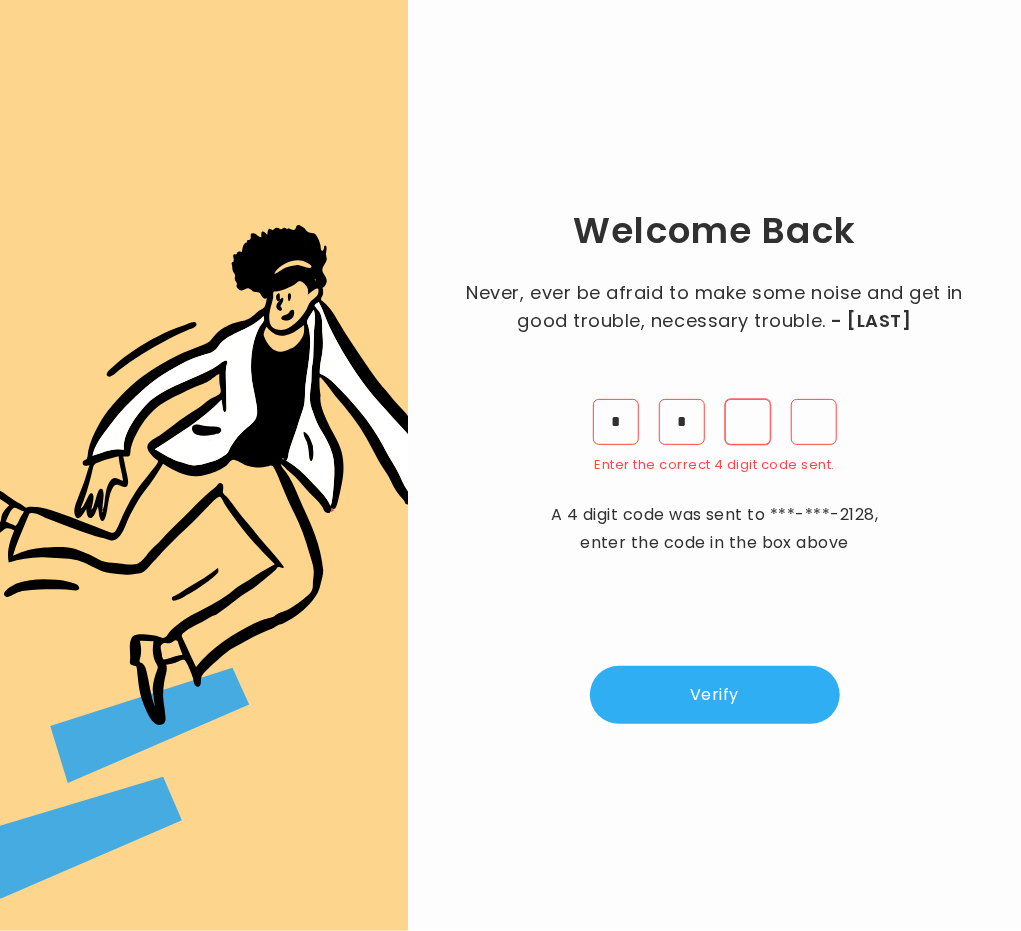 type on "*" 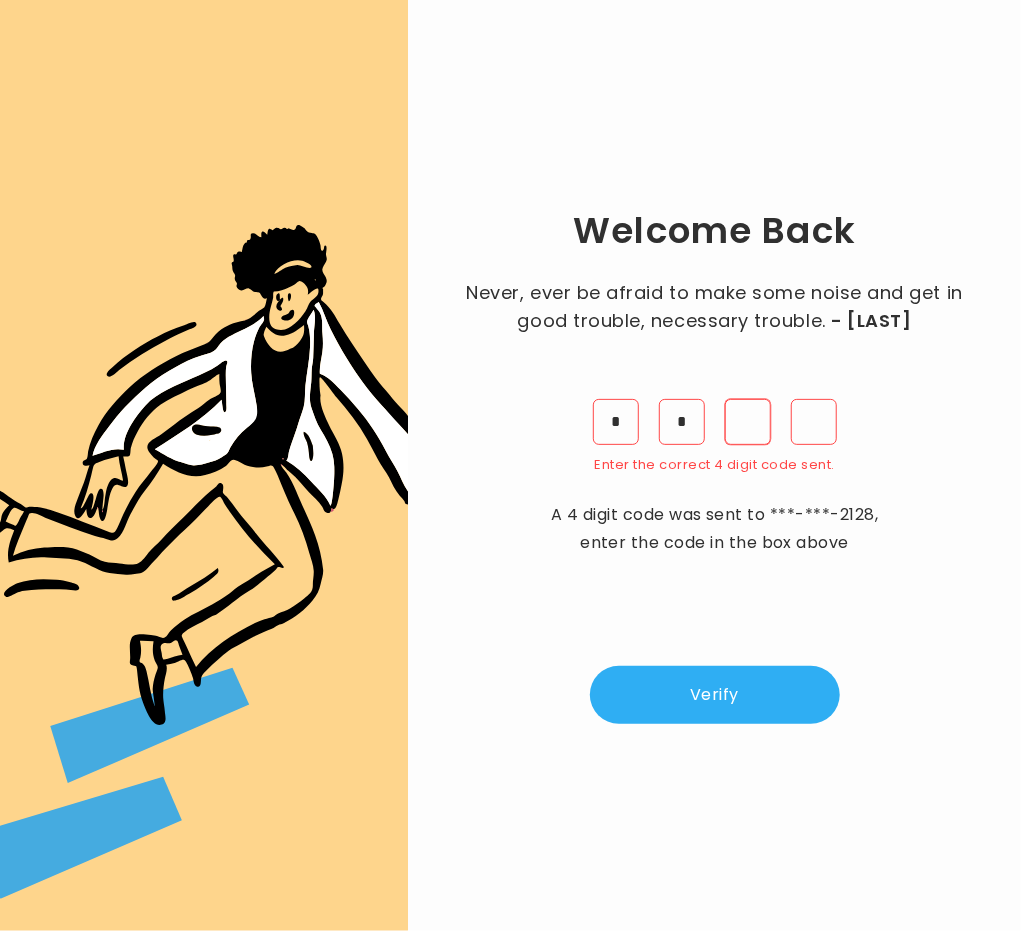 type 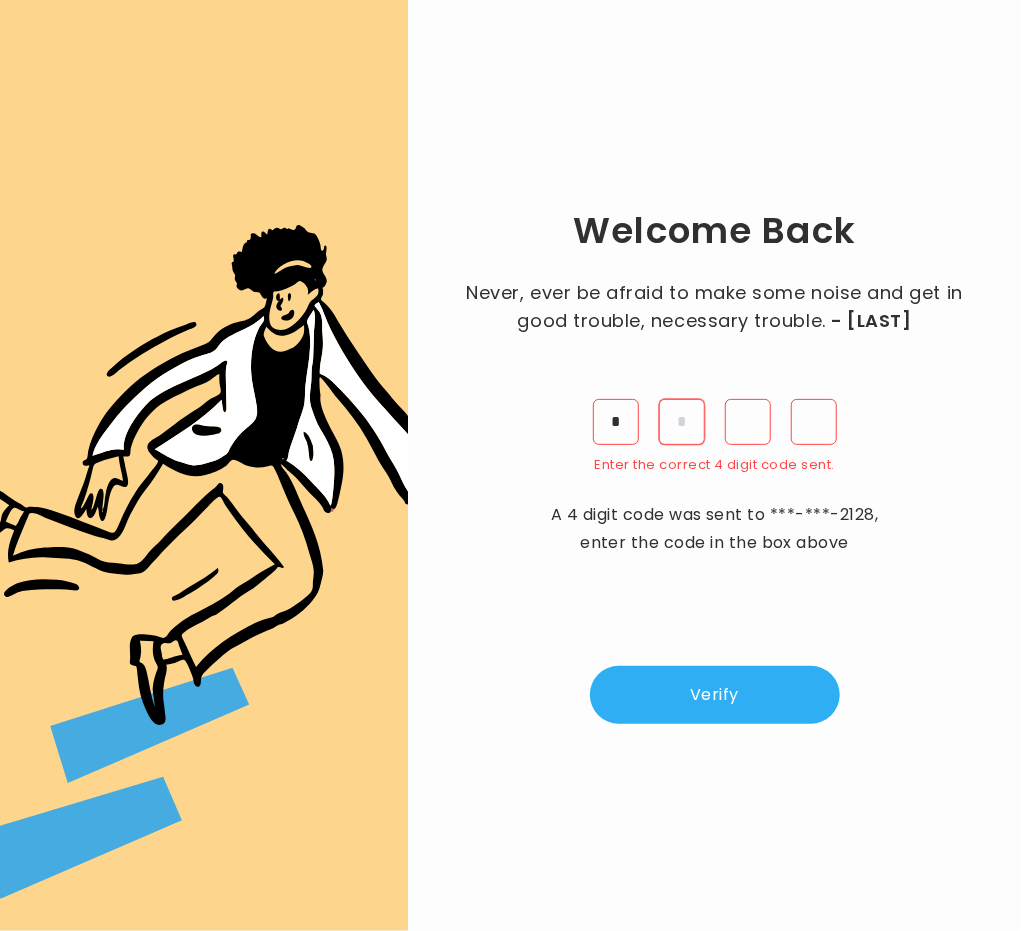 type 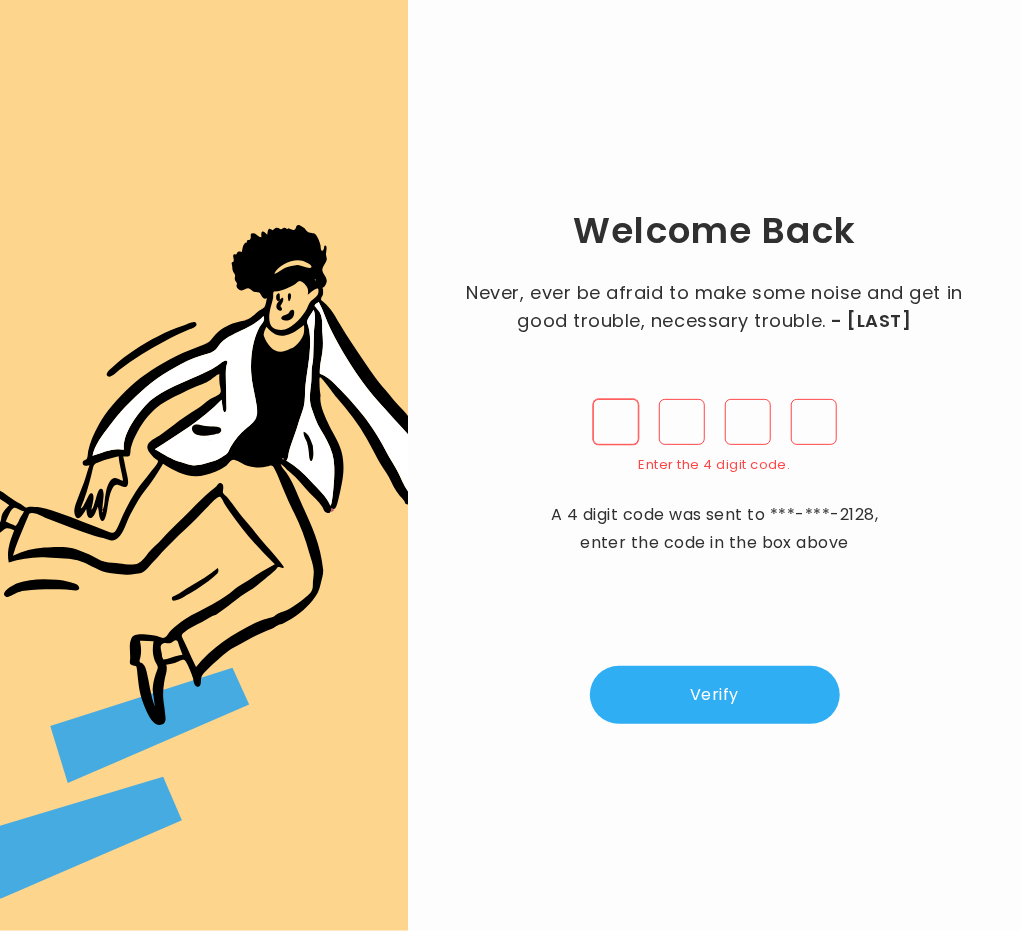 click at bounding box center [616, 422] 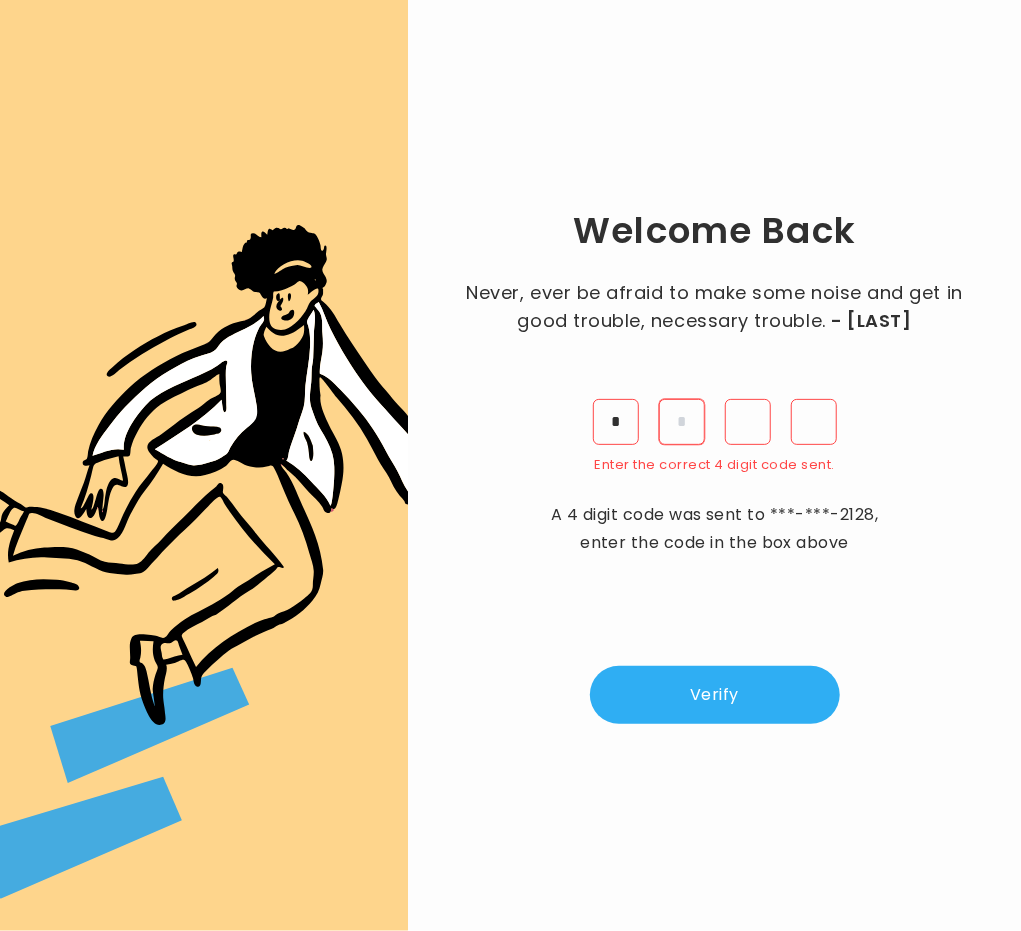 type on "*" 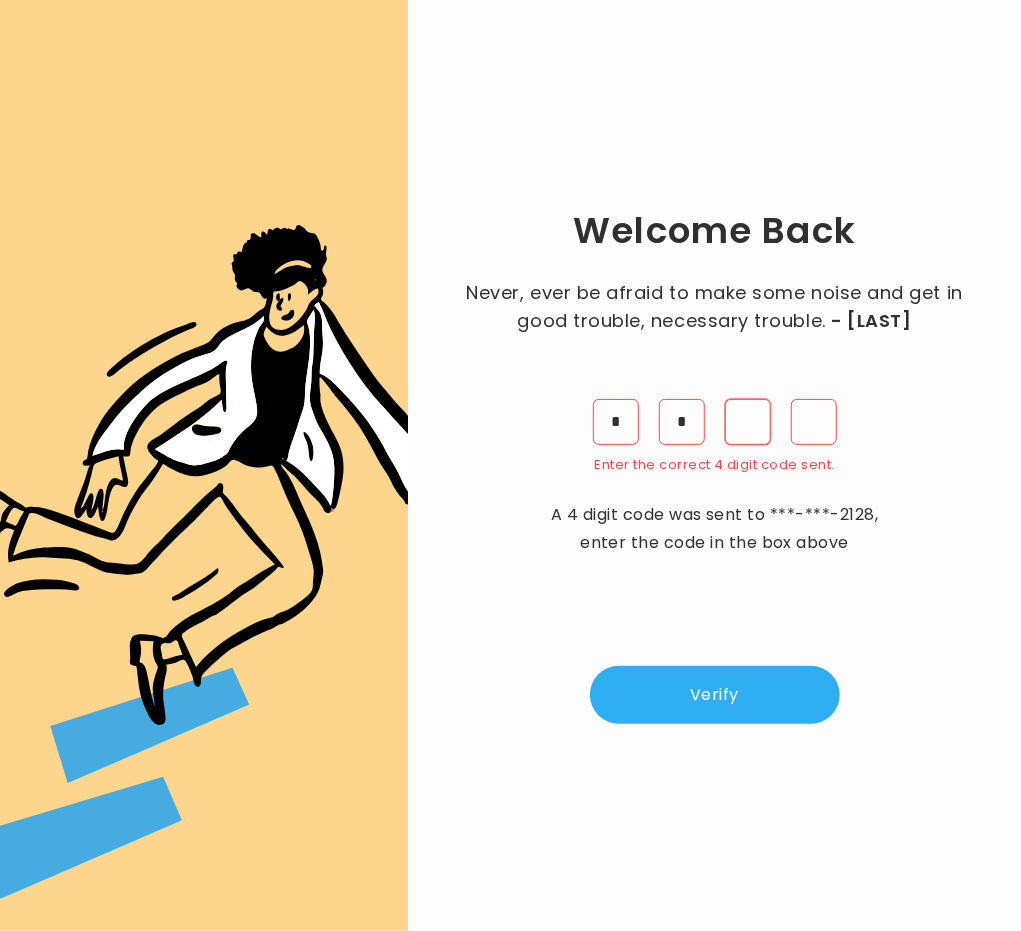 type on "*" 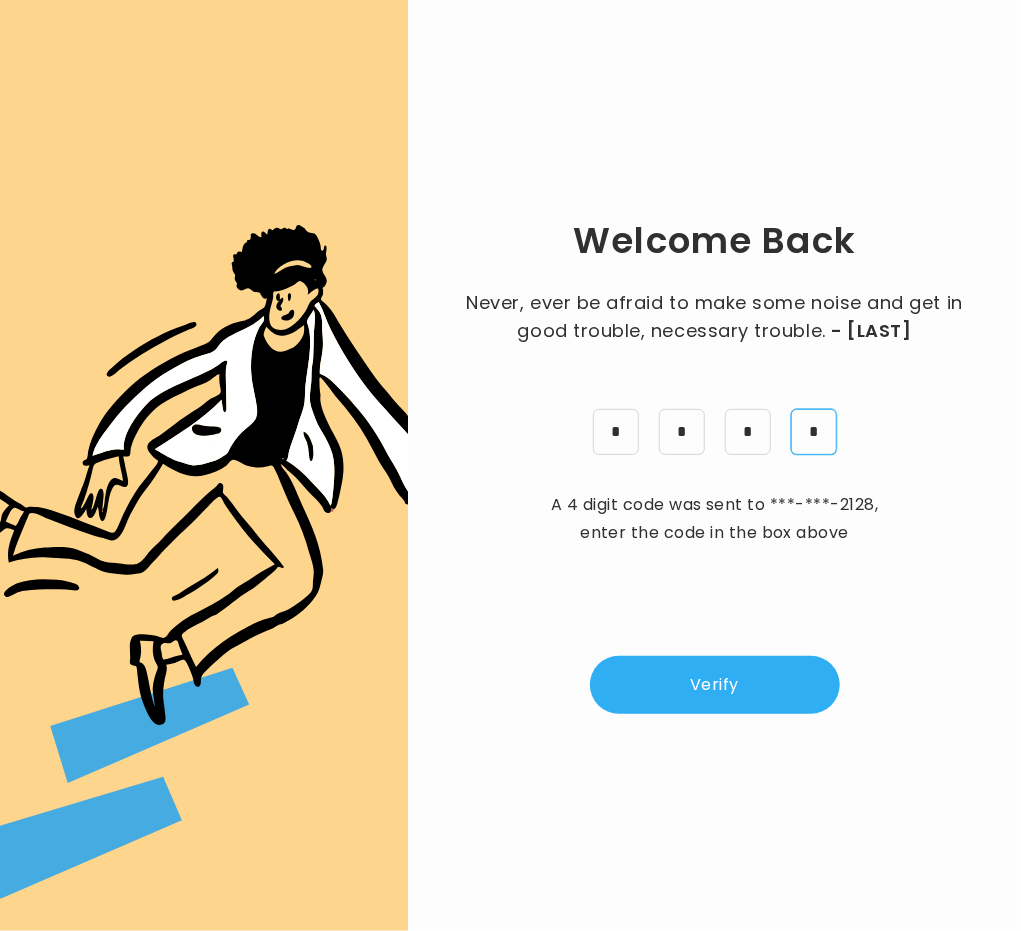 type on "*" 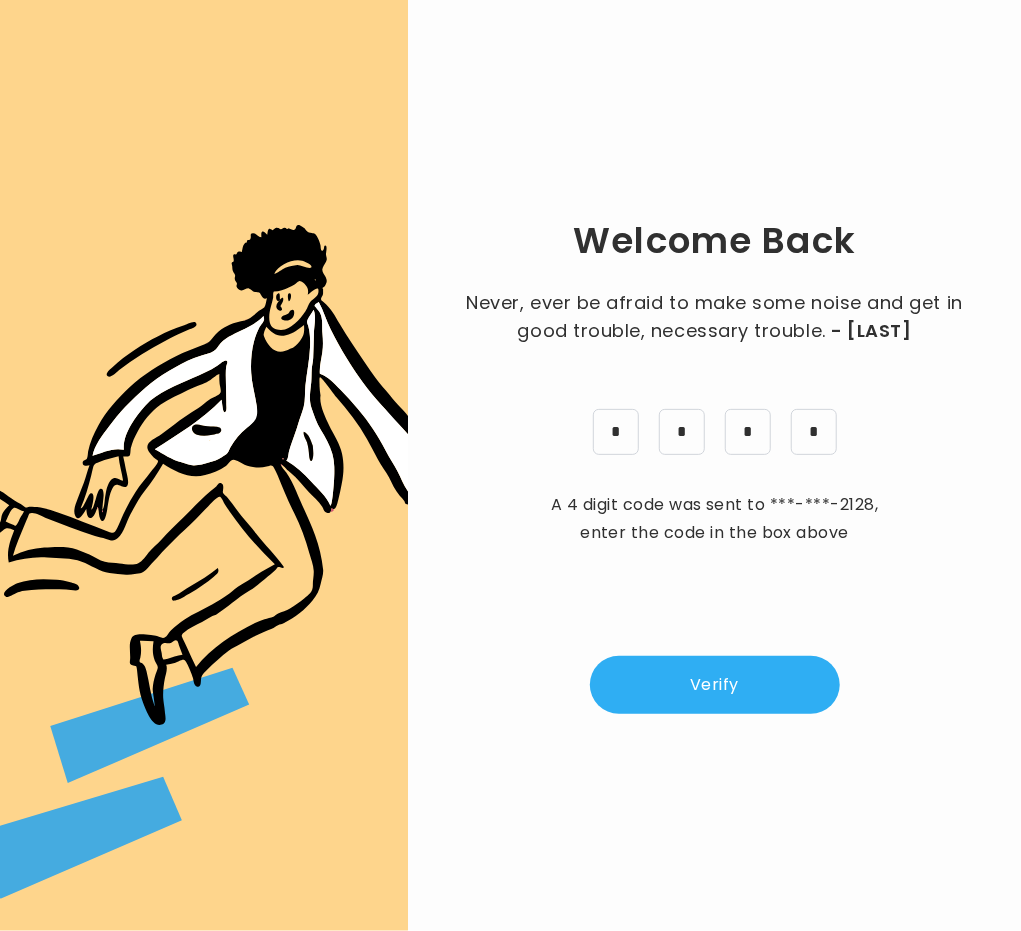 click on "Verify" at bounding box center (715, 685) 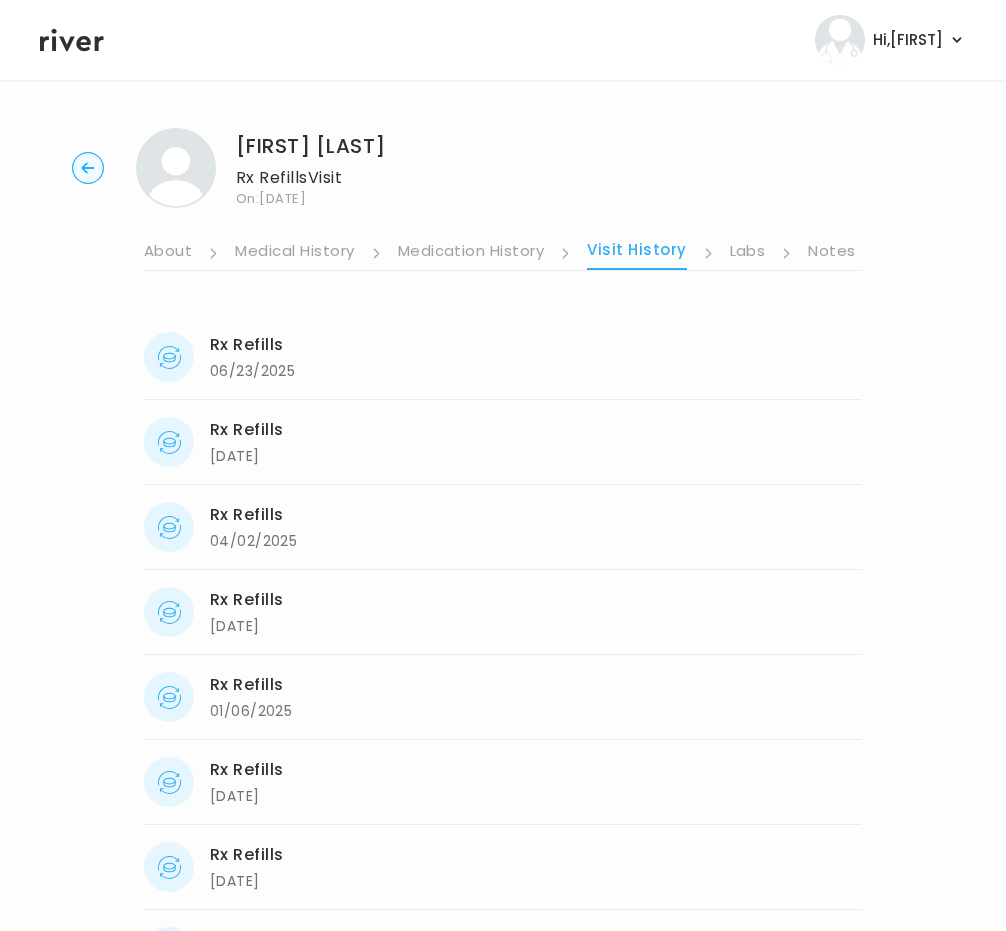 click 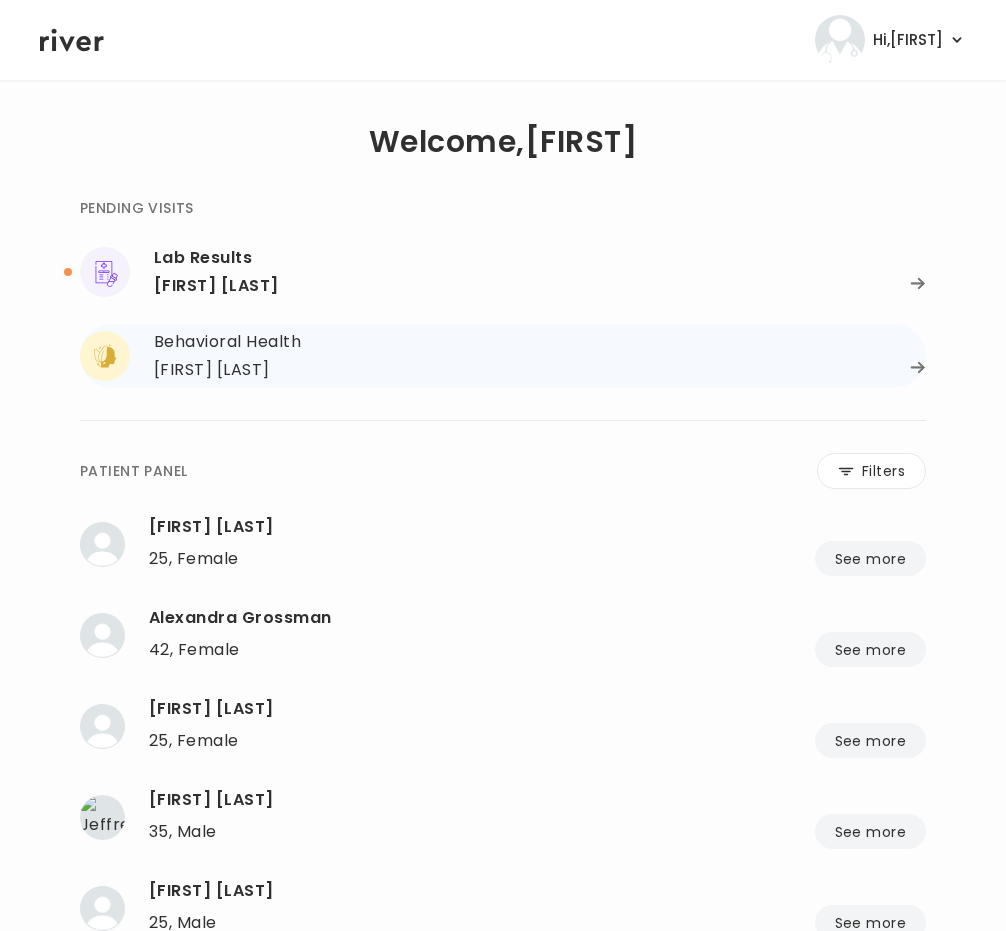 click on "[FIRST] [LAST]" at bounding box center (212, 370) 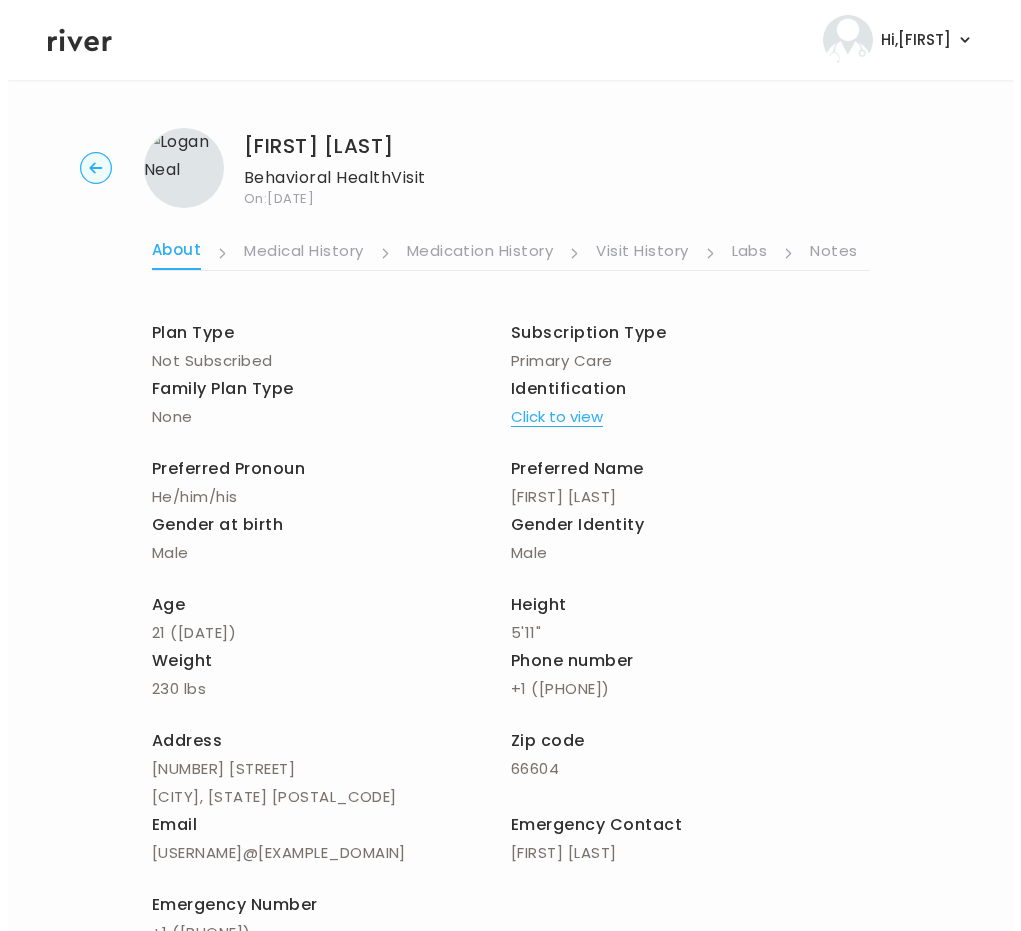 scroll, scrollTop: 0, scrollLeft: 361, axis: horizontal 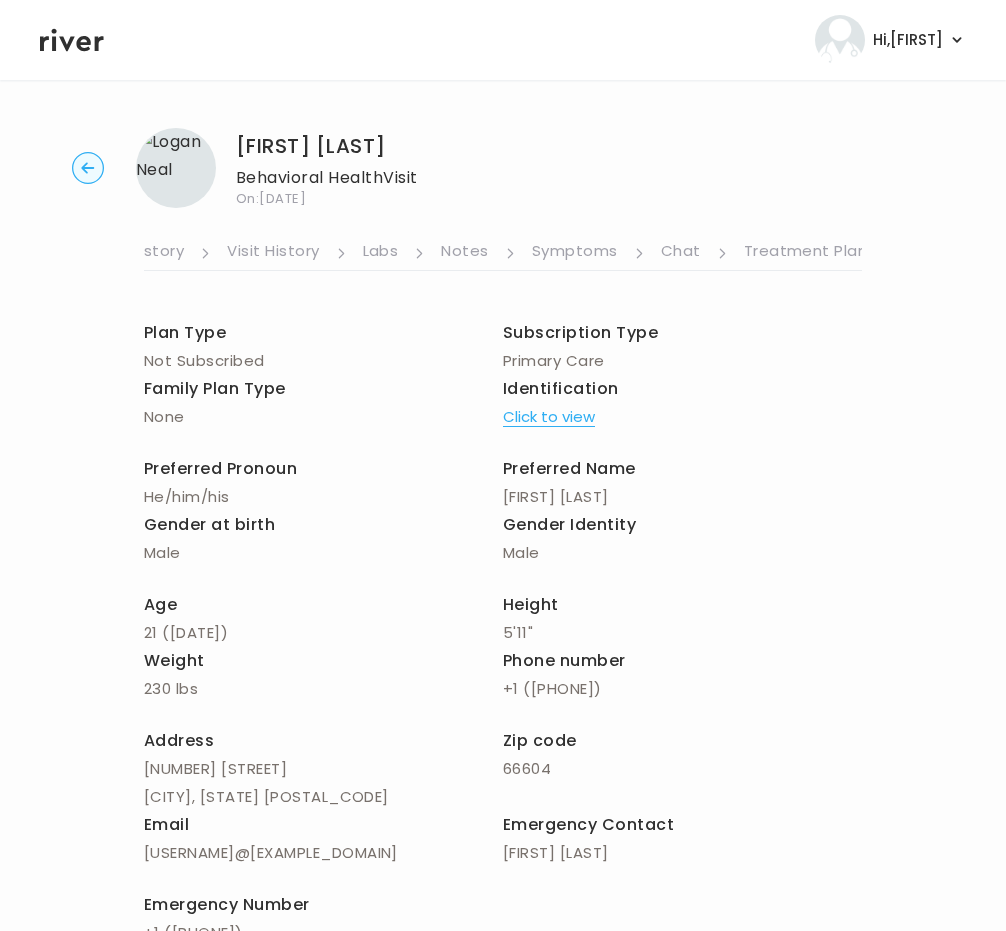 click on "Treatment Plan" at bounding box center (806, 253) 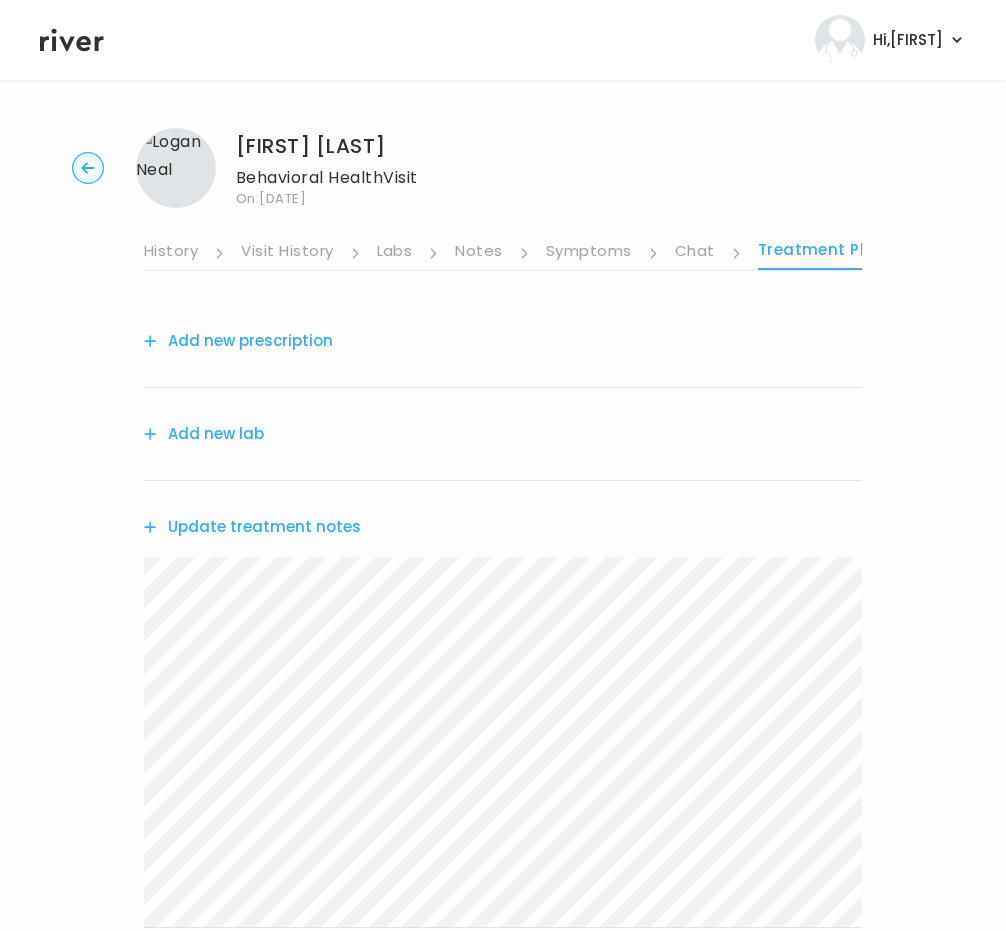 click on "Add new prescription" at bounding box center [238, 341] 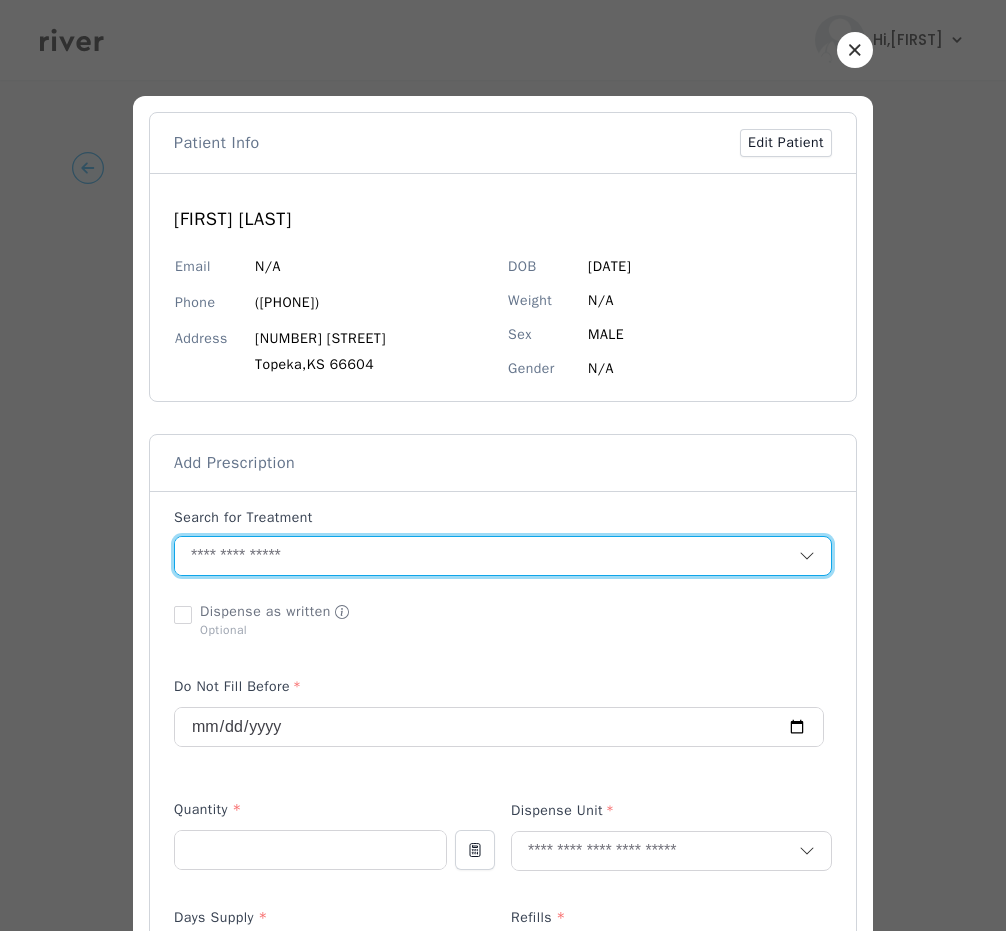 click at bounding box center (487, 556) 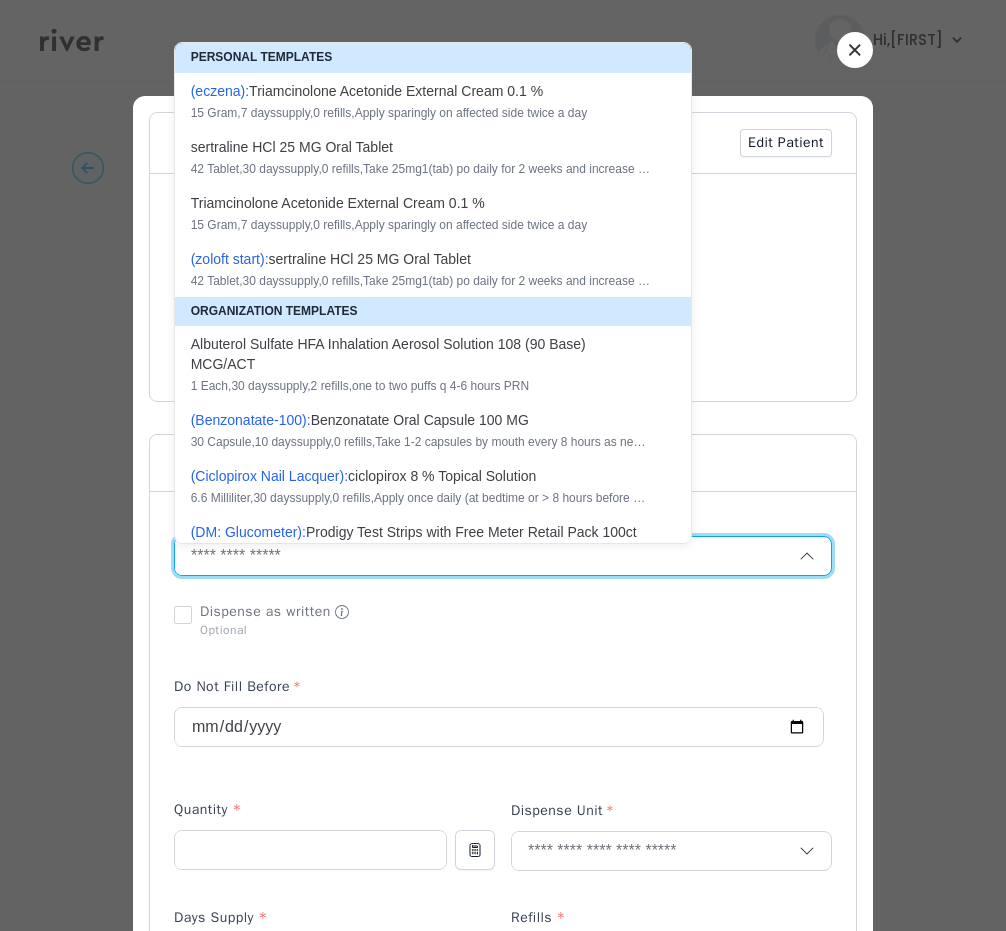 click on "s e r t r a l i n e H C l 2 5 M G O r a l T a b l e t 4 2 Tablet , 3 0 days supply, 0 refills , Take 25mg1(tab) po daily for 2 weeks and increase to 50mg (2 tabs) for 2 weeks." at bounding box center (421, 157) 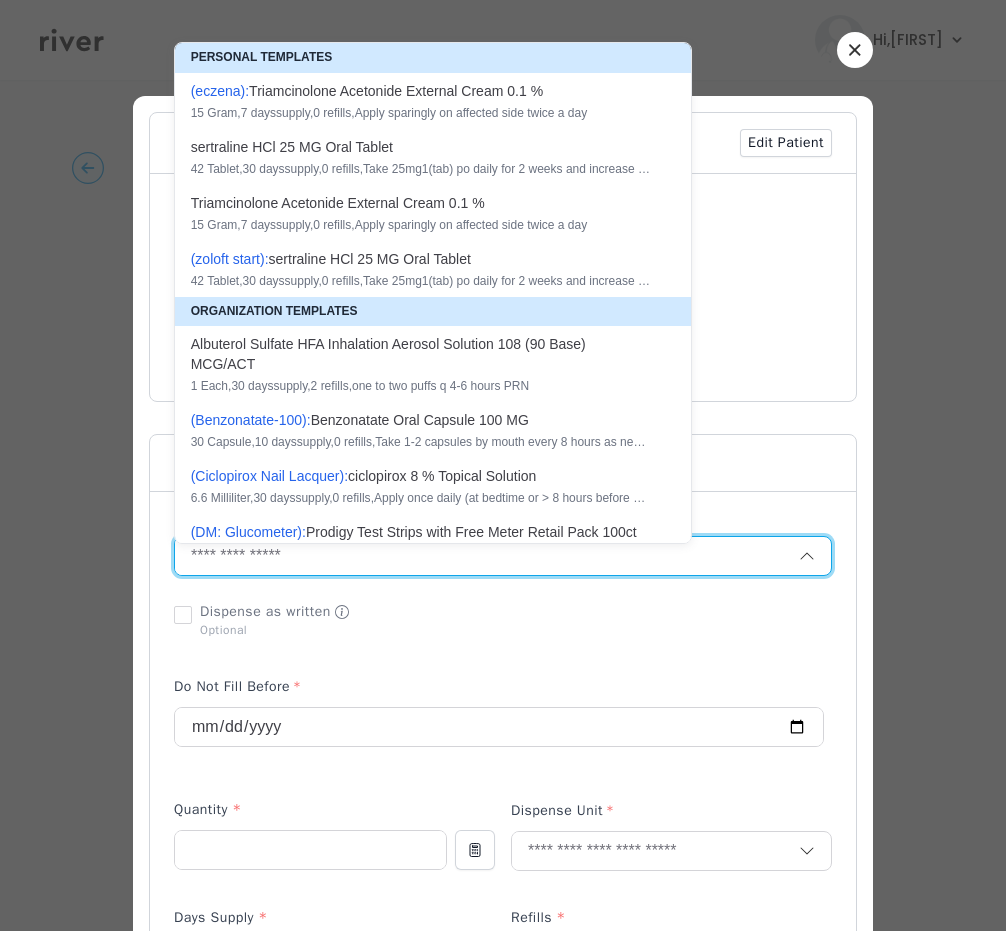 type on "**********" 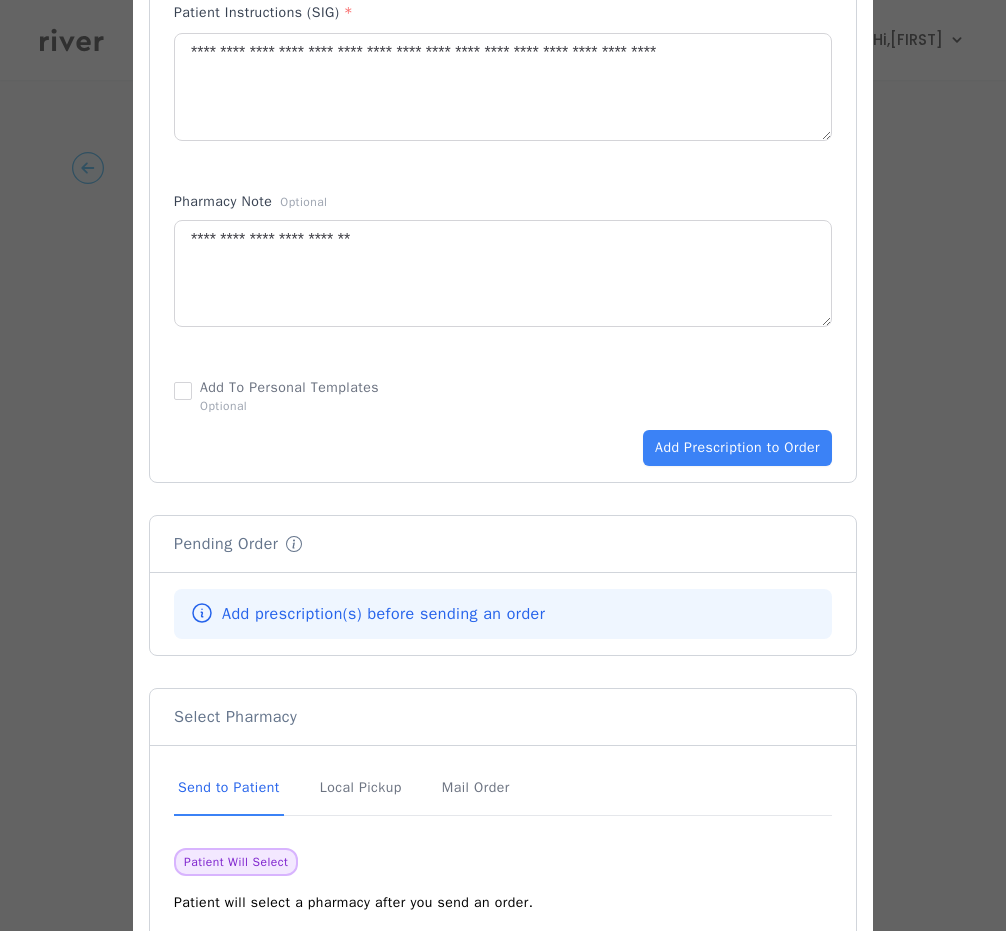 scroll, scrollTop: 1021, scrollLeft: 0, axis: vertical 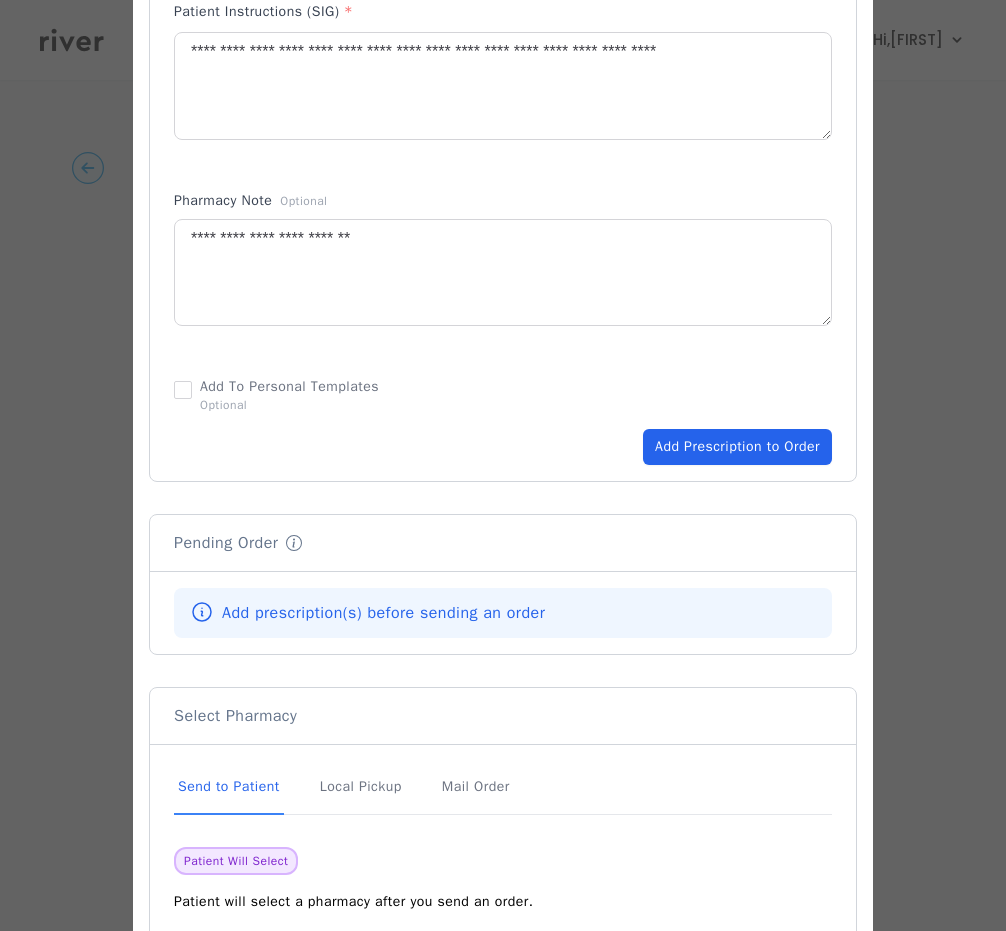 click on "Add Prescription to Order" at bounding box center [737, 447] 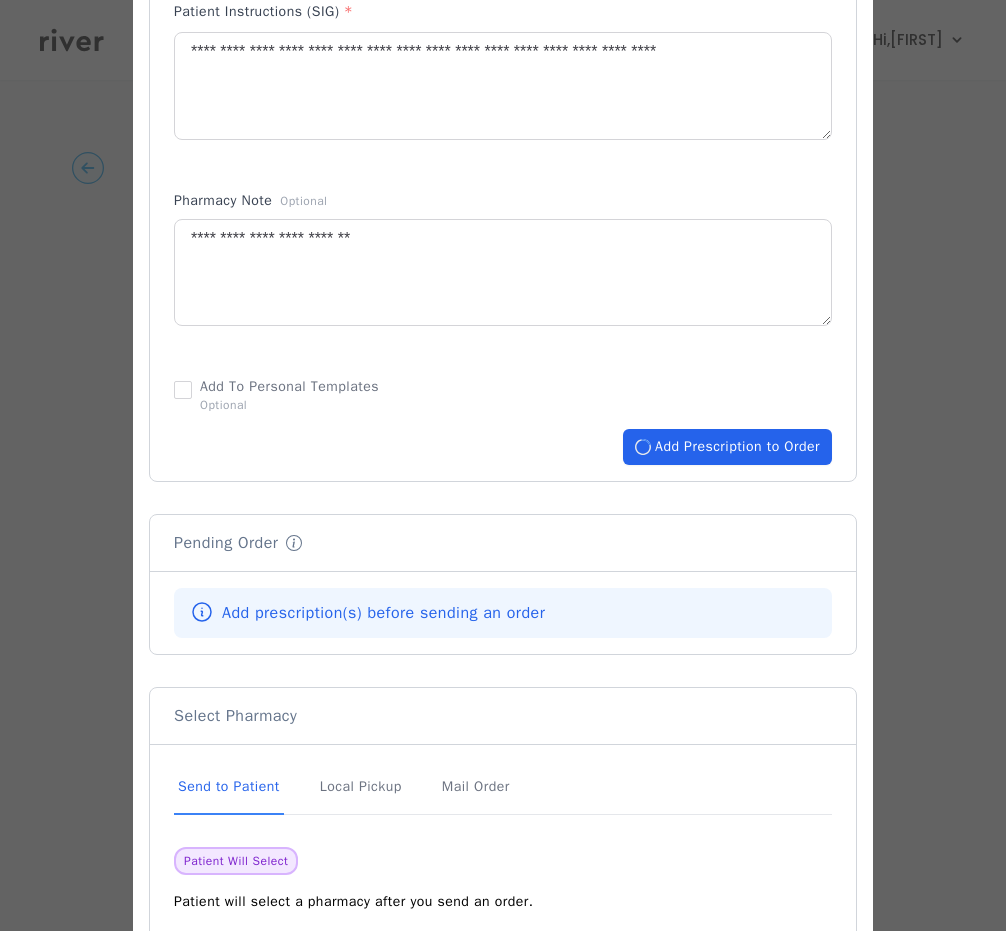 type 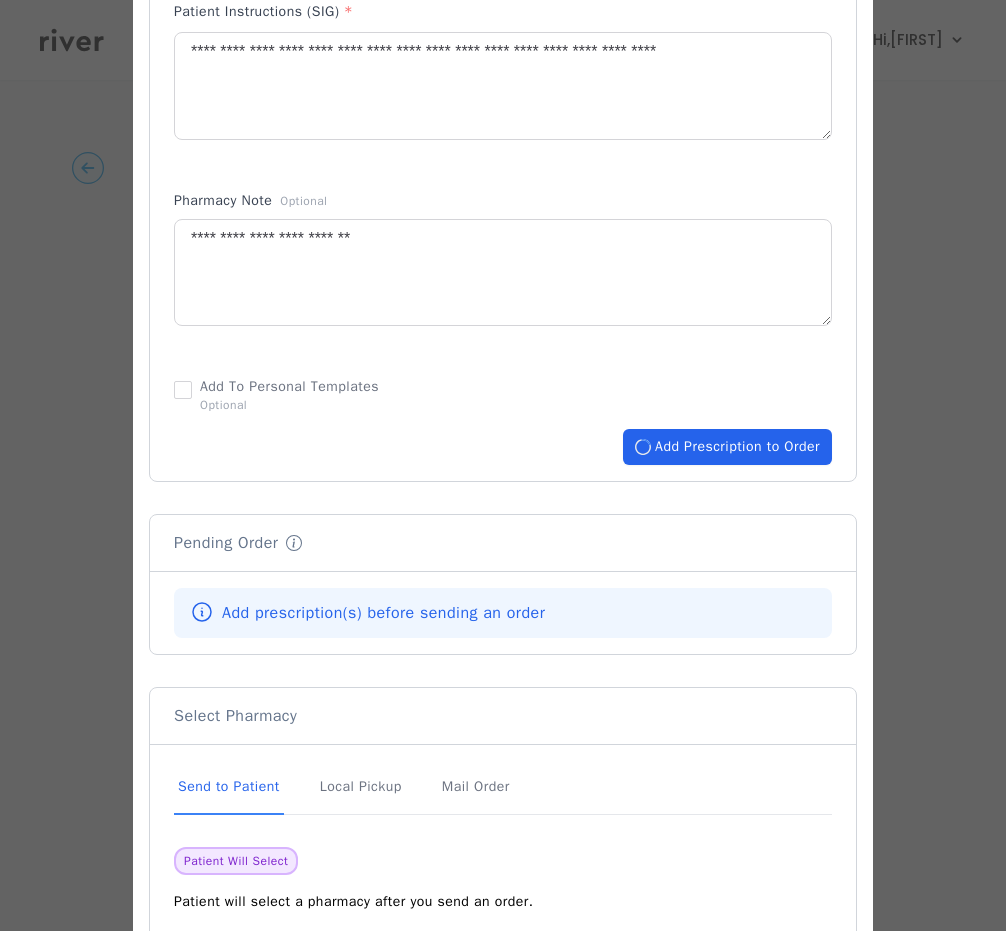 type 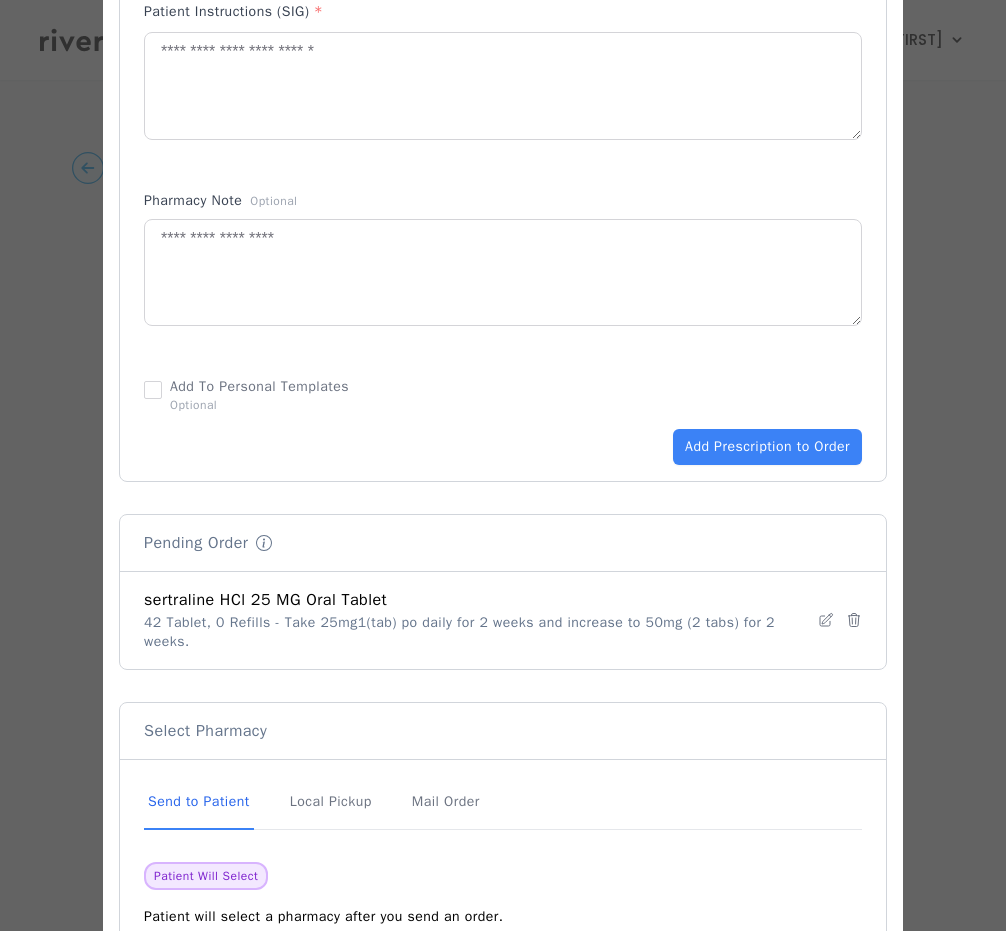 scroll, scrollTop: 1162, scrollLeft: 0, axis: vertical 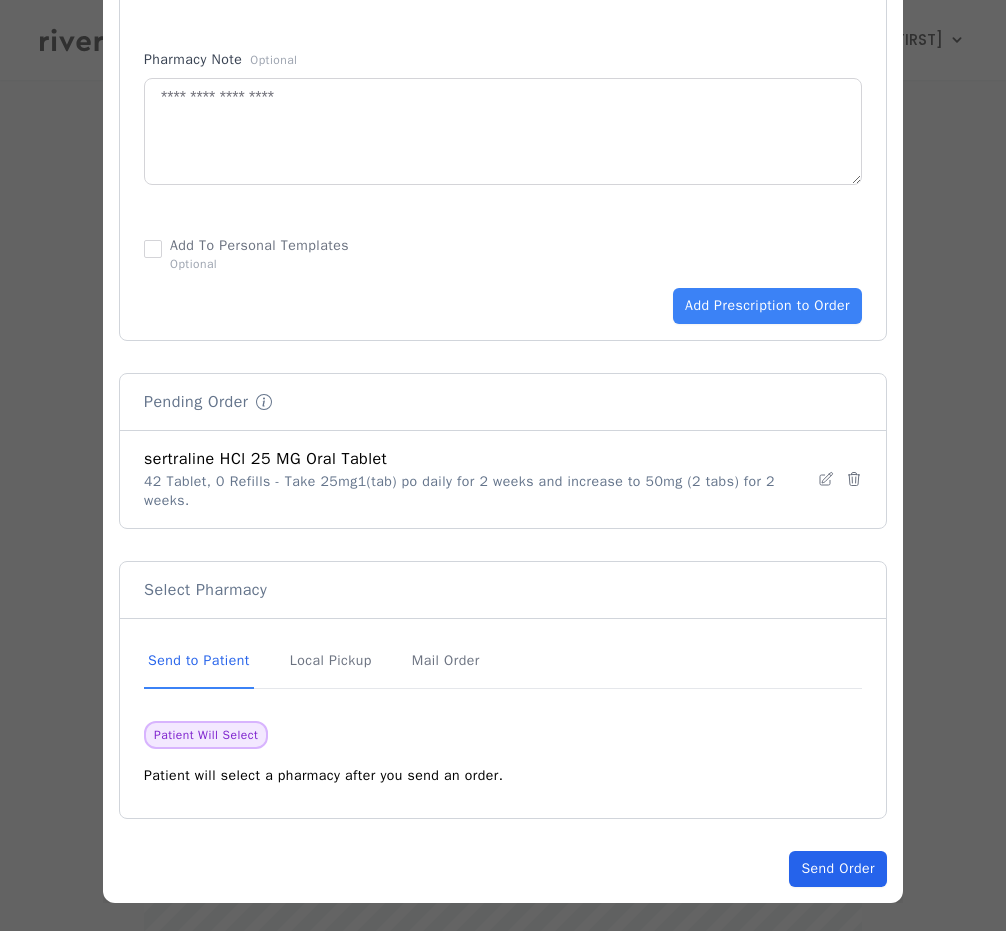 click on "Send Order" 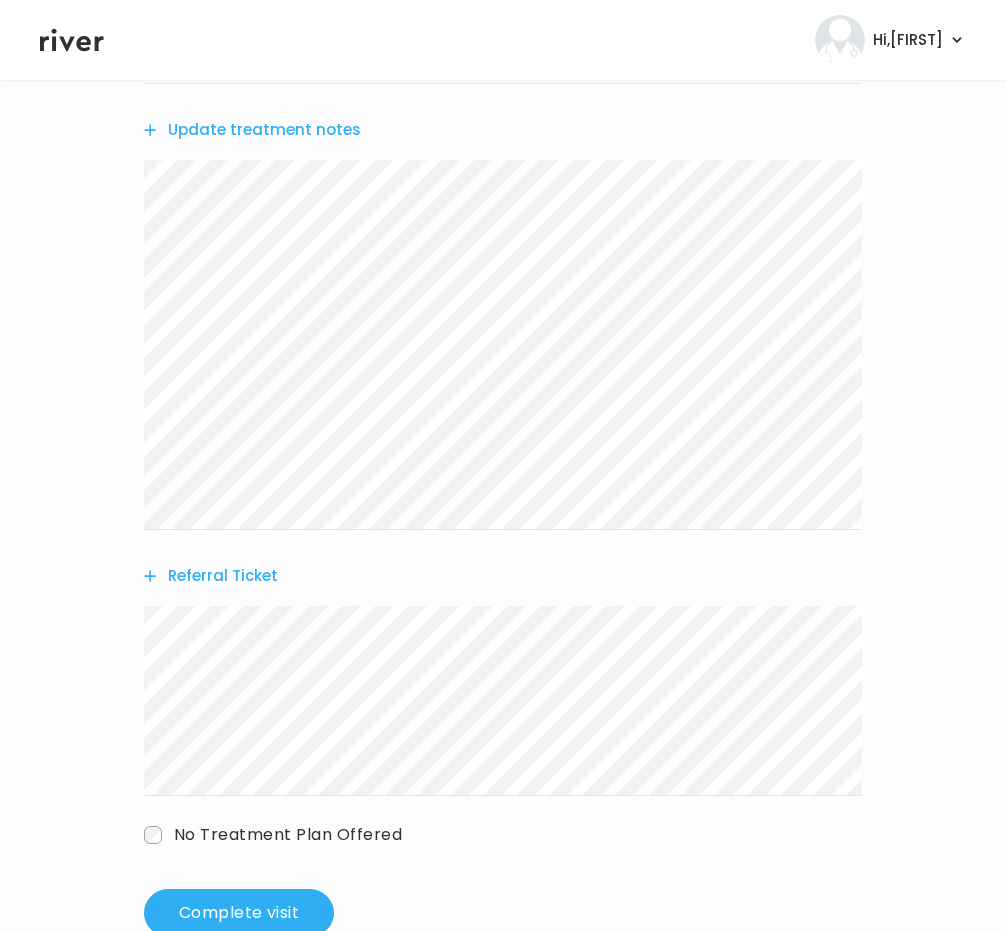 scroll, scrollTop: 709, scrollLeft: 0, axis: vertical 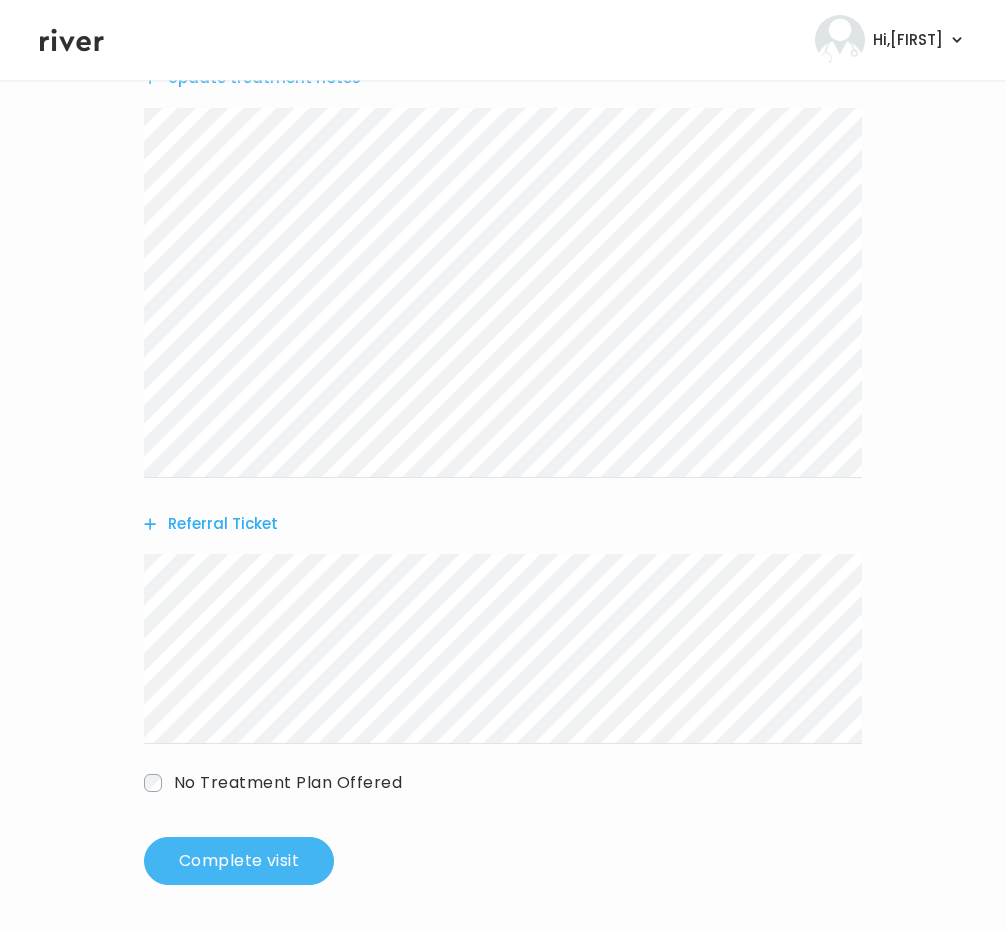 click on "Complete visit" at bounding box center (239, 861) 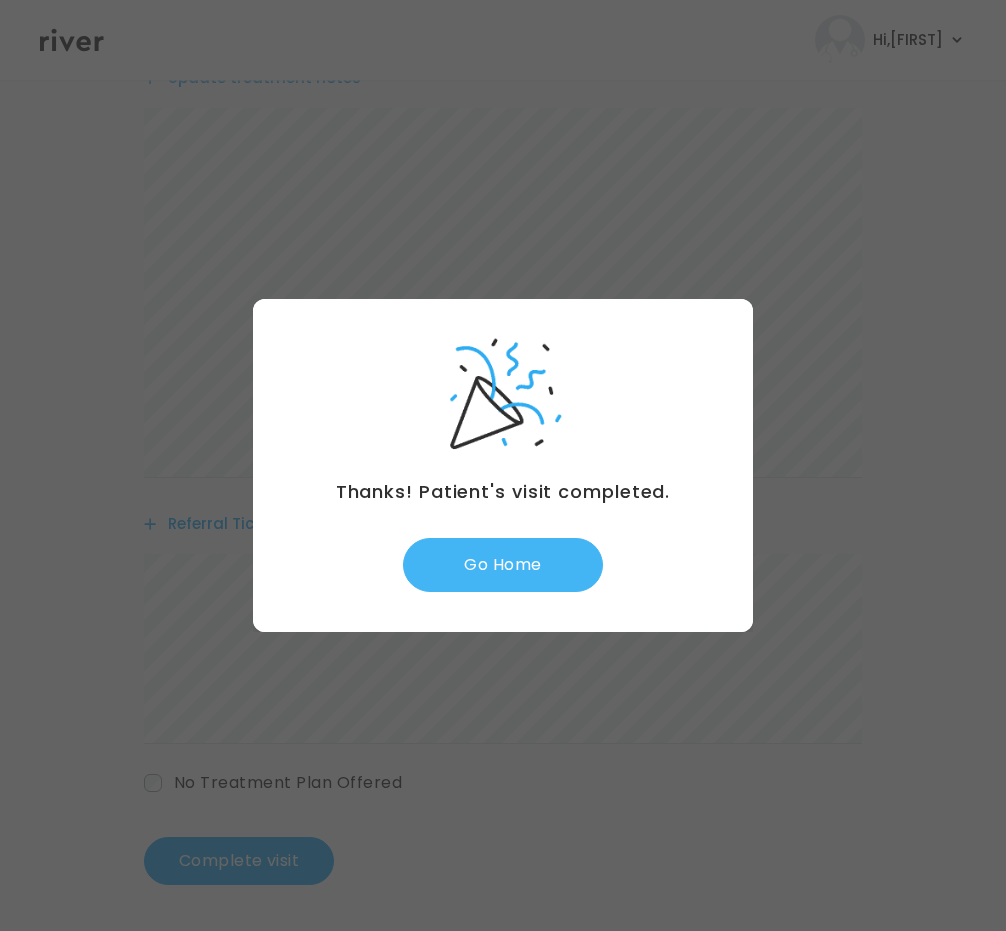 click on "Go Home" at bounding box center (503, 565) 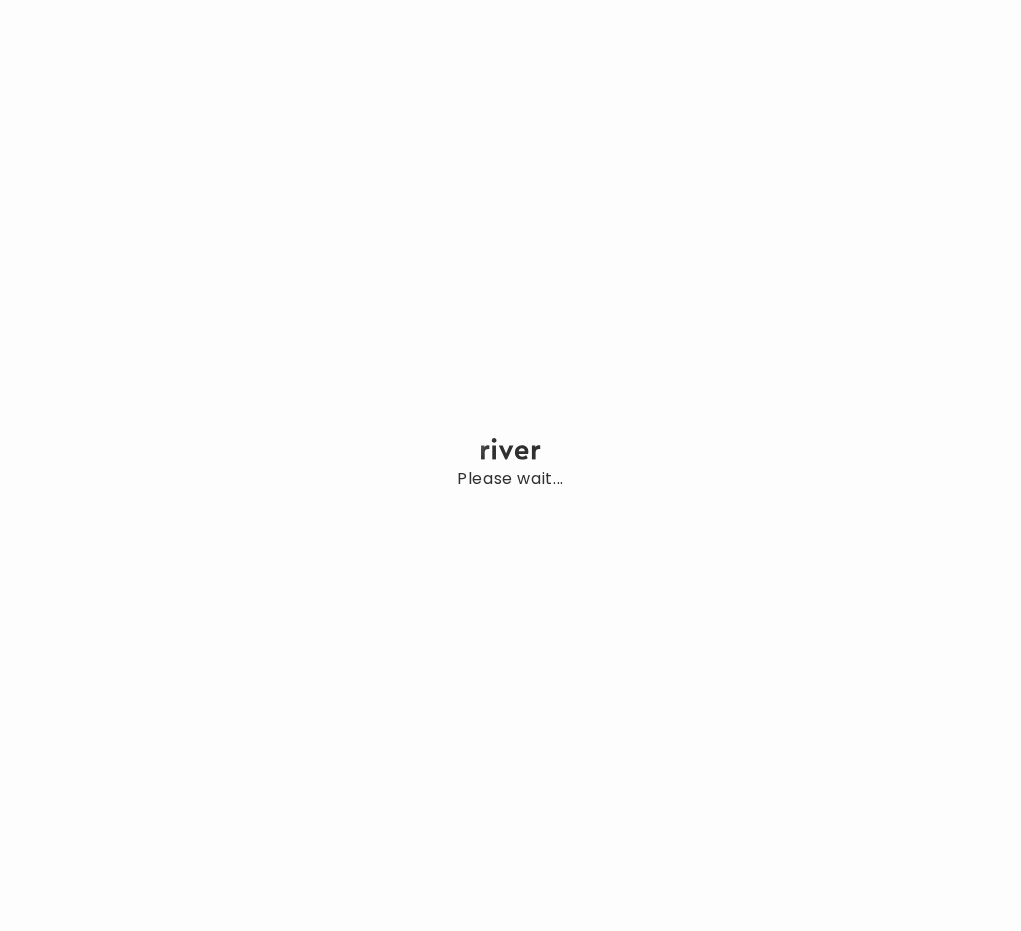scroll, scrollTop: 0, scrollLeft: 0, axis: both 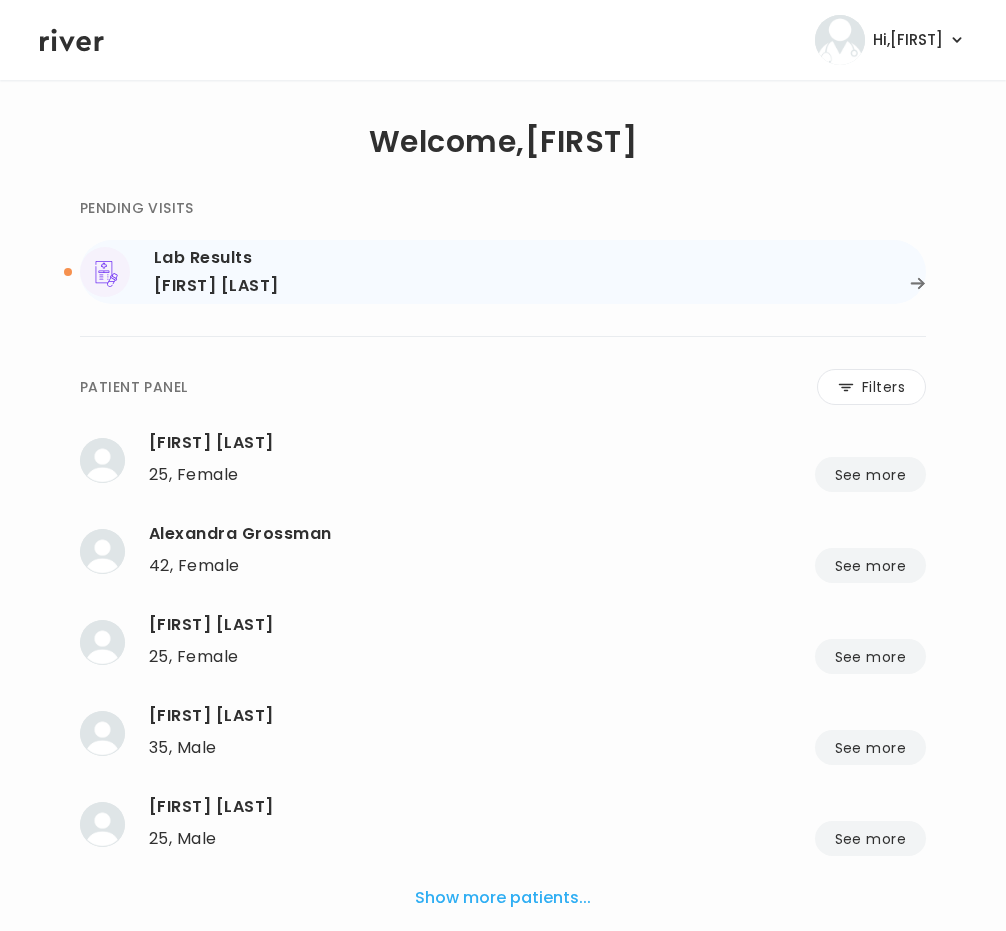 click on "Lab Results" at bounding box center [540, 258] 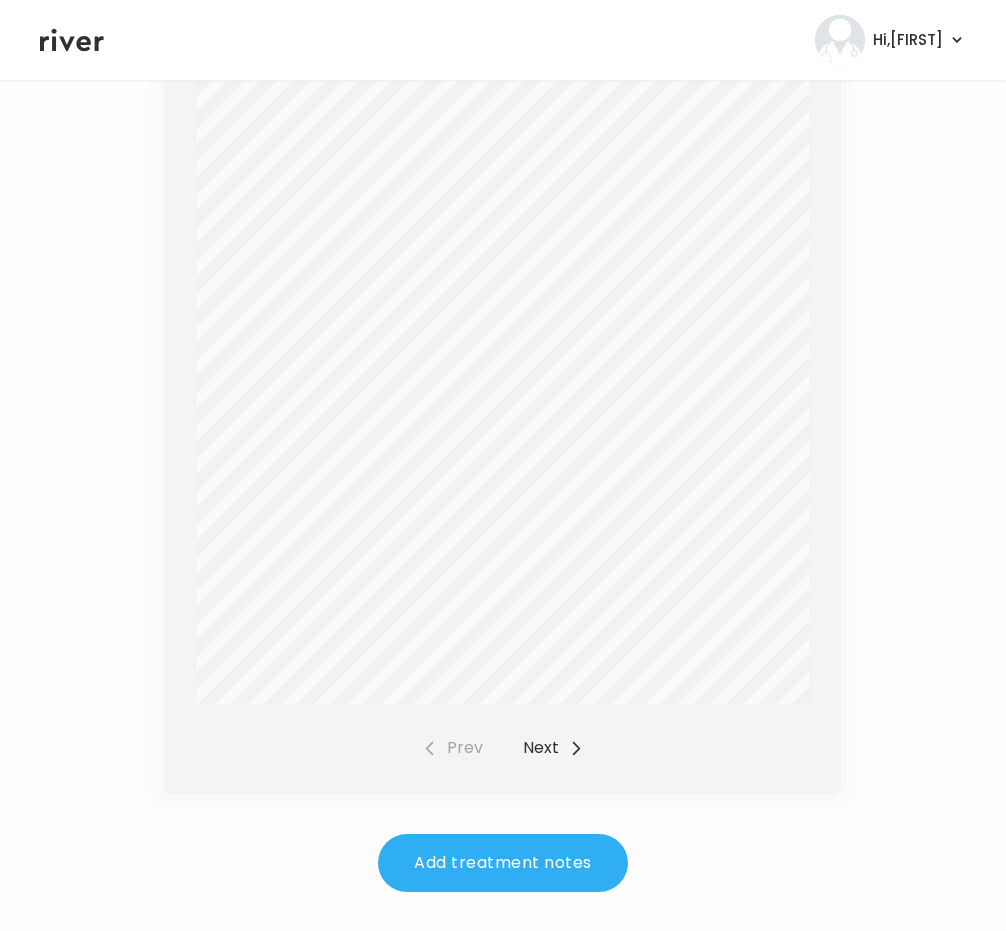 scroll, scrollTop: 540, scrollLeft: 0, axis: vertical 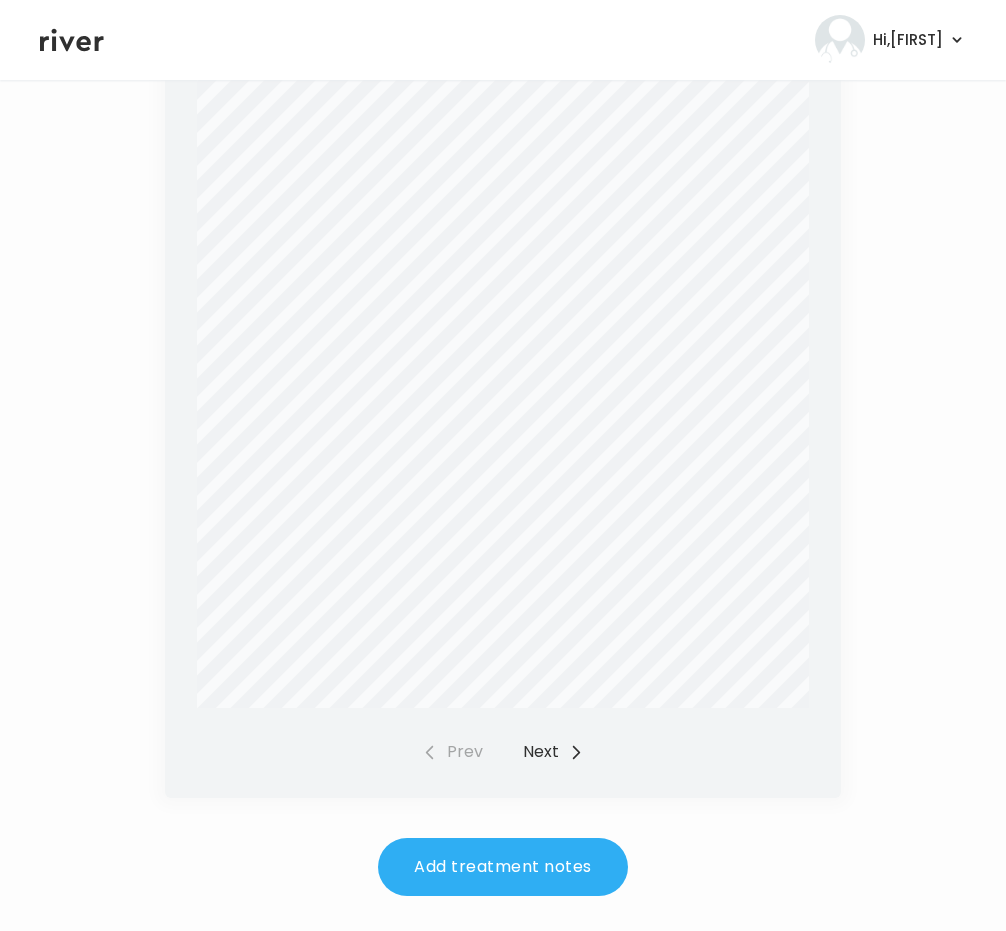 click on "Next" at bounding box center [553, 752] 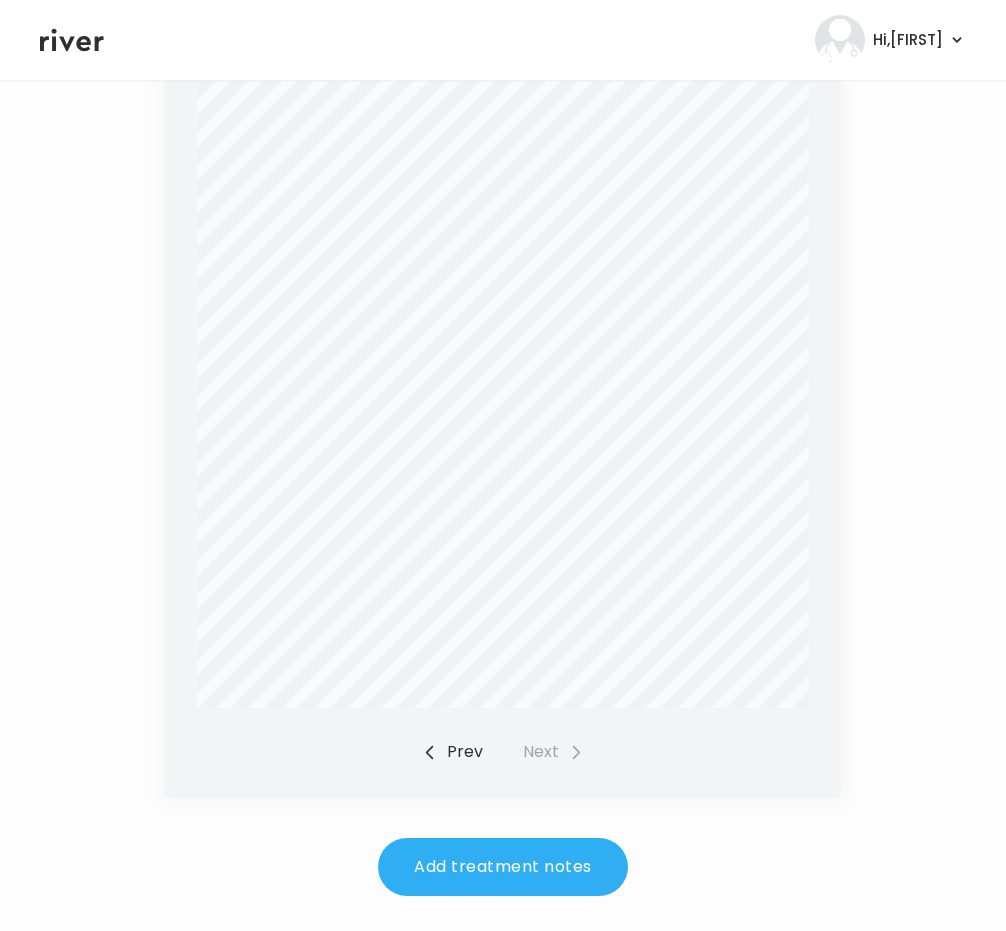 click on "Prev" at bounding box center [452, 752] 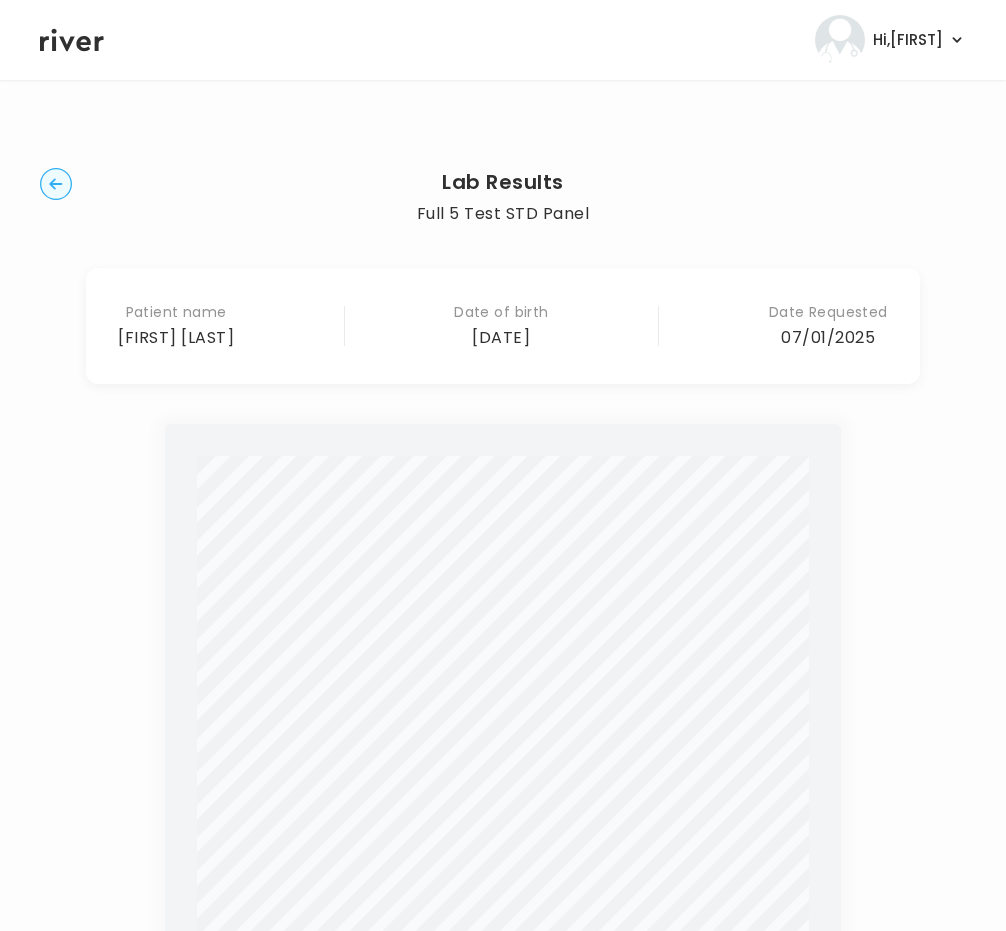 scroll, scrollTop: 10, scrollLeft: 0, axis: vertical 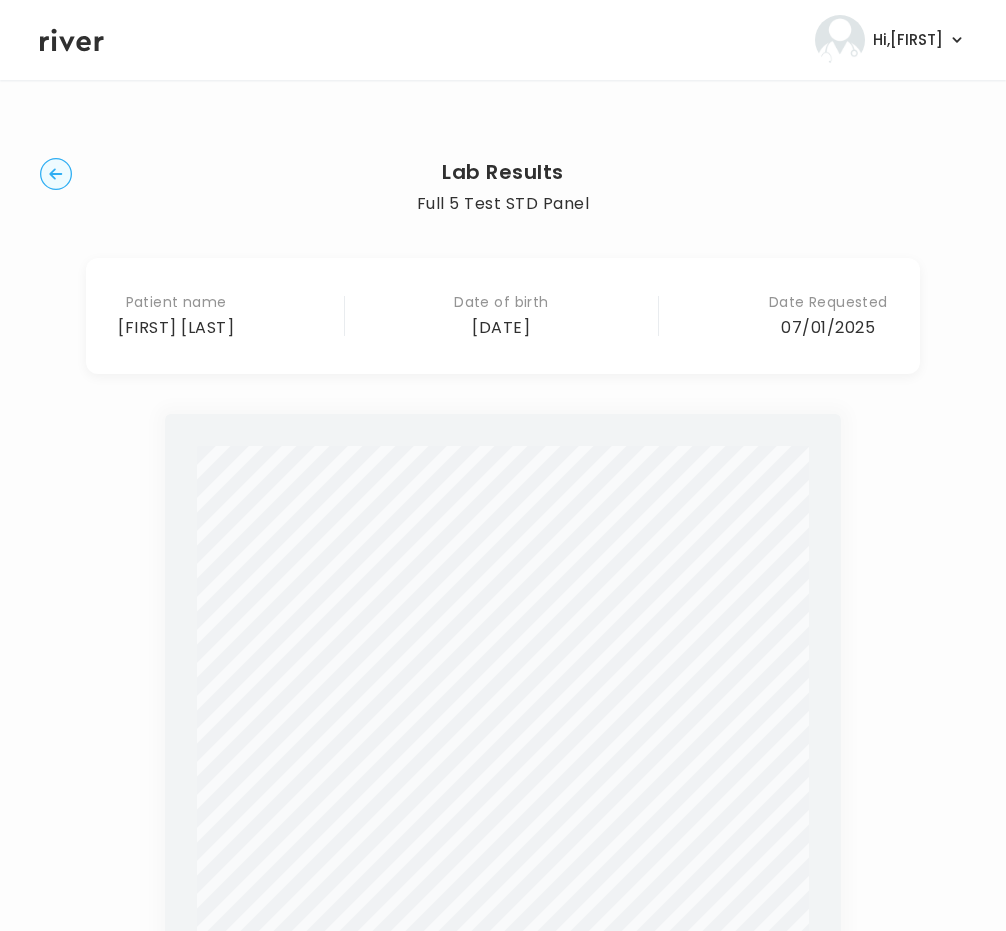 click on "Report Status: Final RYKARD, BIANCA Patient Information   Specimen Information   Client Information RYKARD, BIANCA DOB: 08/06/2000   AGE: 24 Gender:   F   Fasting: N Phone:   443.907.6030 Patient ID: 366196 Health ID: 8573033998623079 Specimen:   CZ426570G Requisition: 0027178 Lab Ref #:   366196 Collected:   07/14/2025 / 10:46 EDT Received:   07/14/2025 / 20:52 EDT Reported:   07/15/2025 / 16:55 EDT Client #: 97553290   MAIL992 SEROTA, MARCJONATHAN JASONHEALTH.COM 1887 WHITNEY MESA DR # 3040 HENDERSON, NV 89014-2069 CLIENT SERVICES: 866.697.8378   SPECIMEN: CZ426570G Quest, Quest Diagnostics, the associated logo and all associated Quest Diagnostics marks are the trademarks of Quest Diagnostics. COMMENTS:   FASTING:NO Test Name   In Range   Out Of Range   Reference Range   Lab CHLAMYDIA/N. GONORRHOEAE   Z99 RNA, TMA, UROGENITAL CHLAMYDIA TRACHOMATIS RNA, TMA, UROGENITAL   NOT DETECTED   NOT DETECTED NEISSERIA GONORRHOEAE RNA, TMA, UROGENITAL   NOT DETECTED   NOT DETECTED See Endnote 1   Z99 T. PALLIDUM AB, IA" at bounding box center (503, 842) 